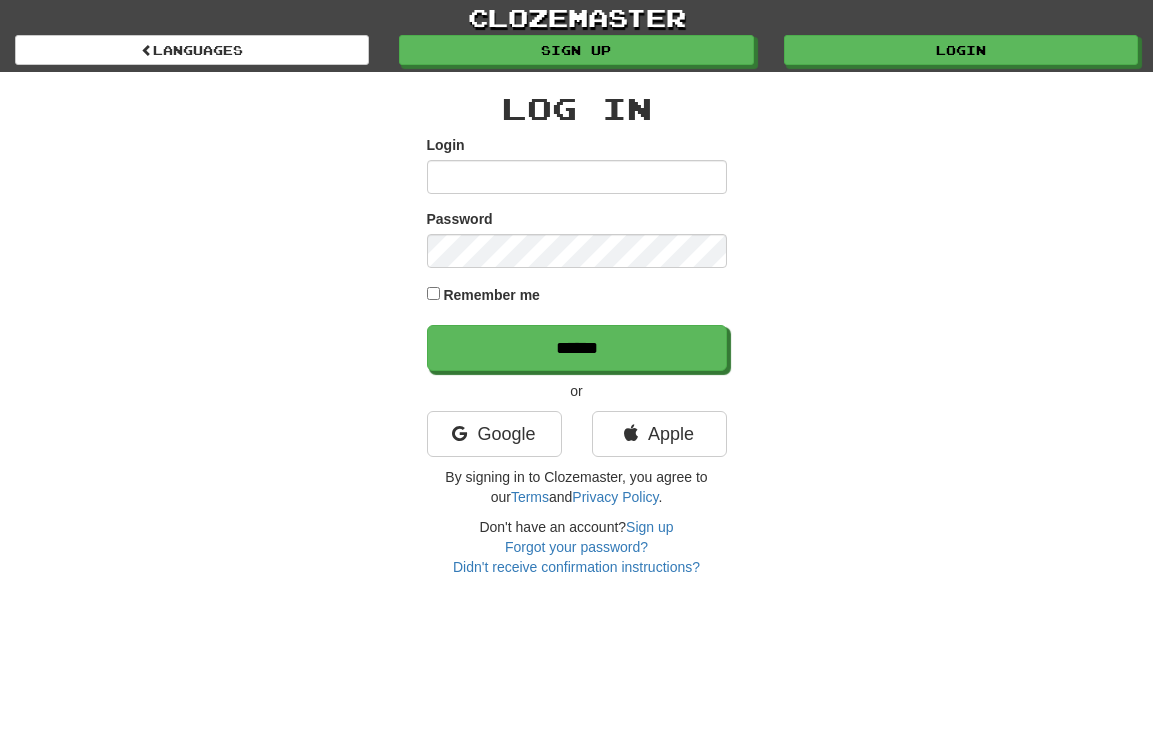 scroll, scrollTop: 0, scrollLeft: 0, axis: both 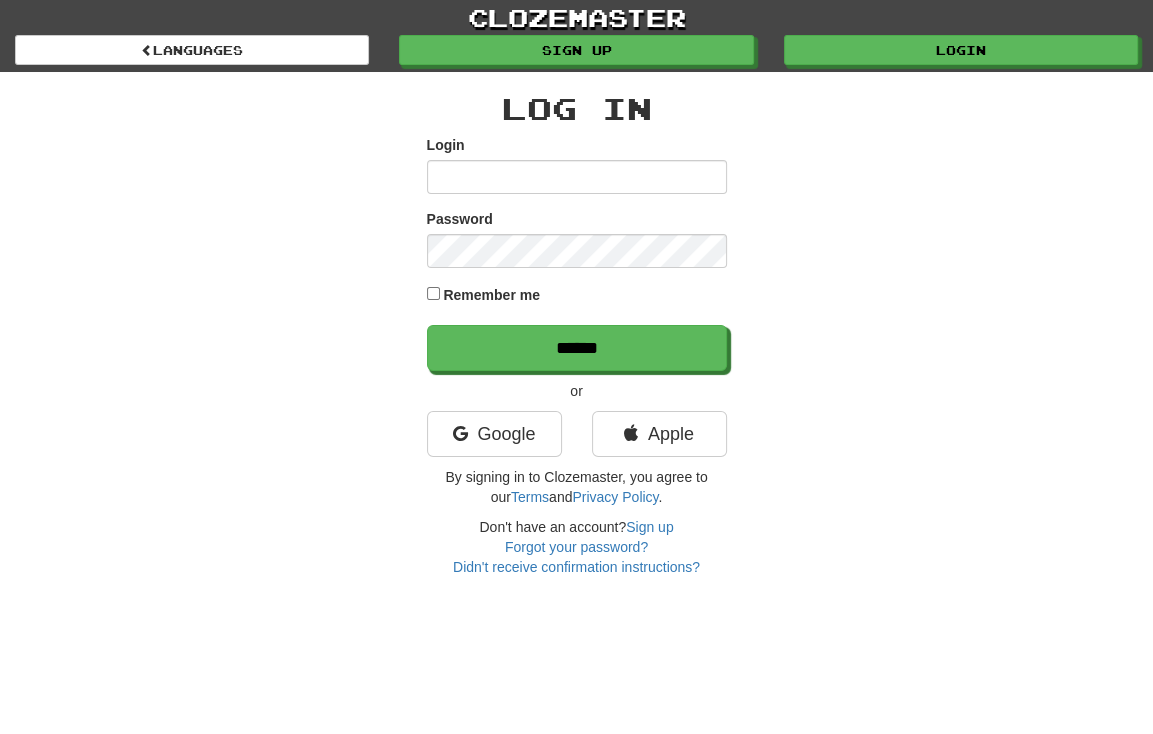 type on "**********" 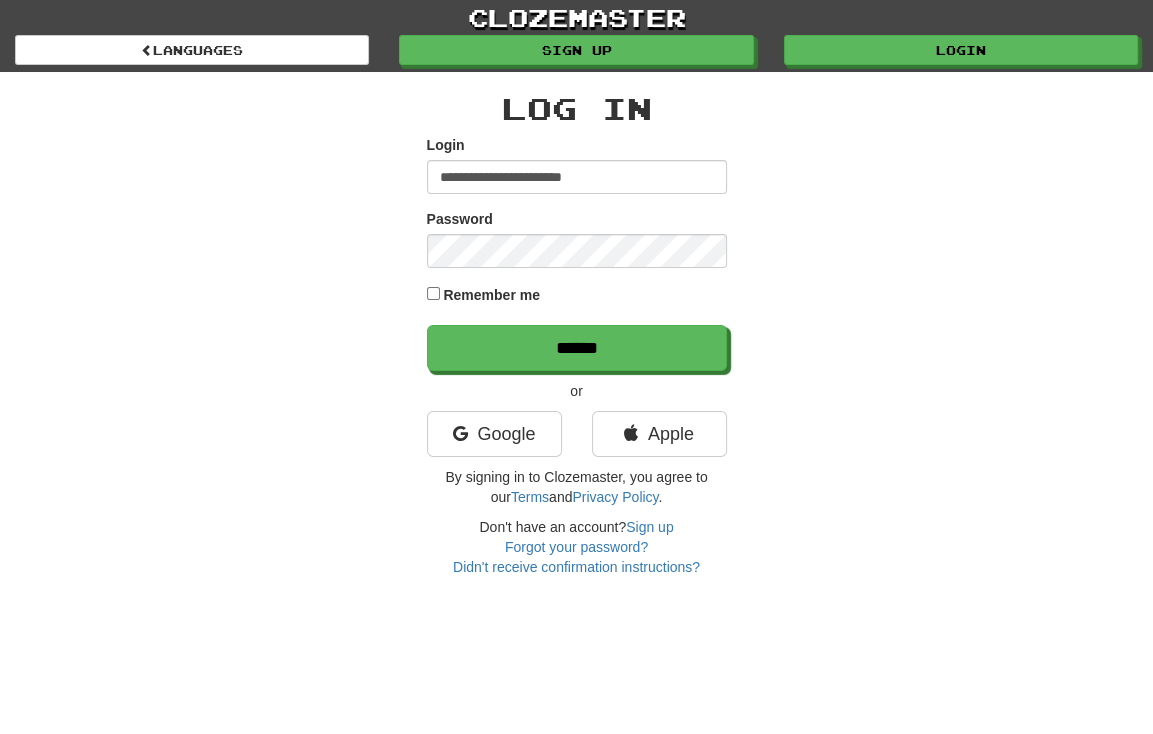 drag, startPoint x: 0, startPoint y: 0, endPoint x: 564, endPoint y: 189, distance: 594.8252 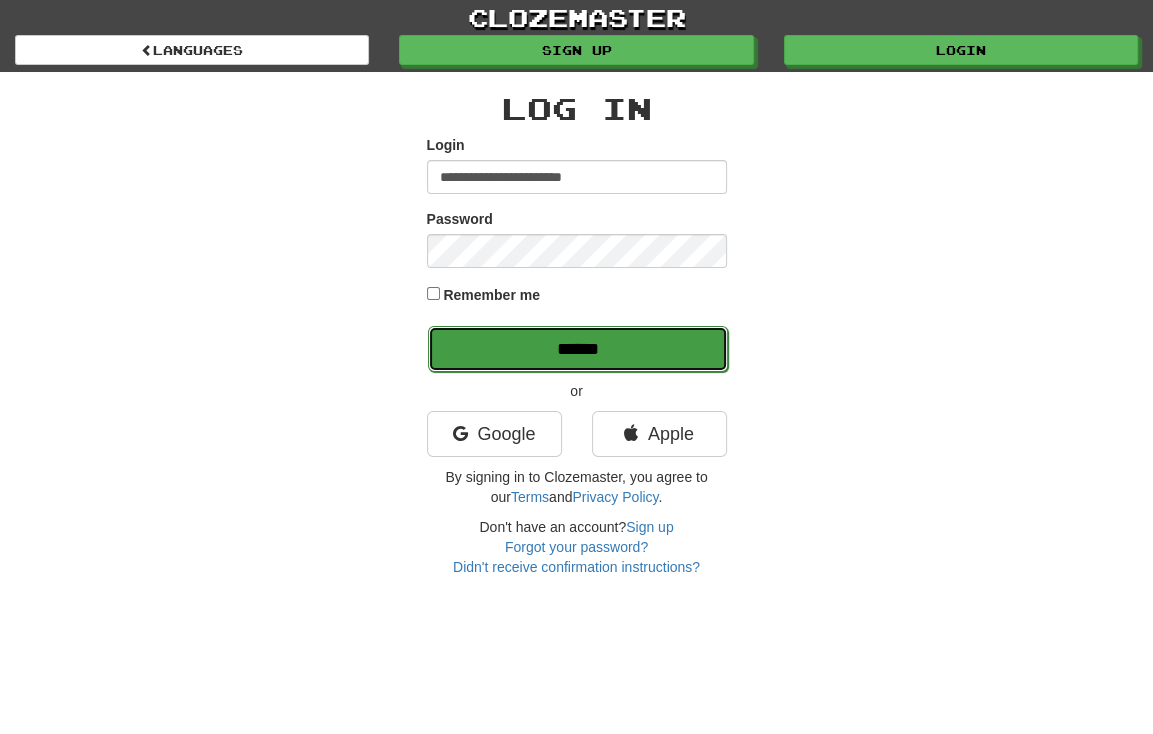 click on "******" at bounding box center (578, 349) 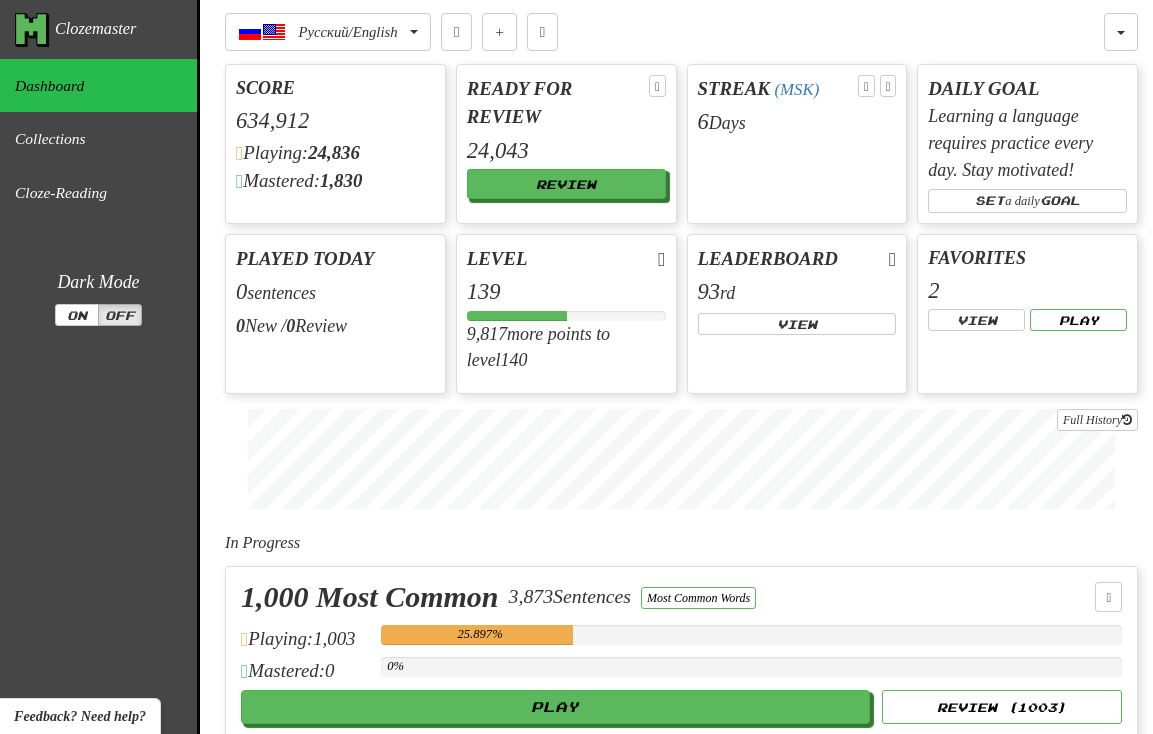 scroll, scrollTop: 0, scrollLeft: 0, axis: both 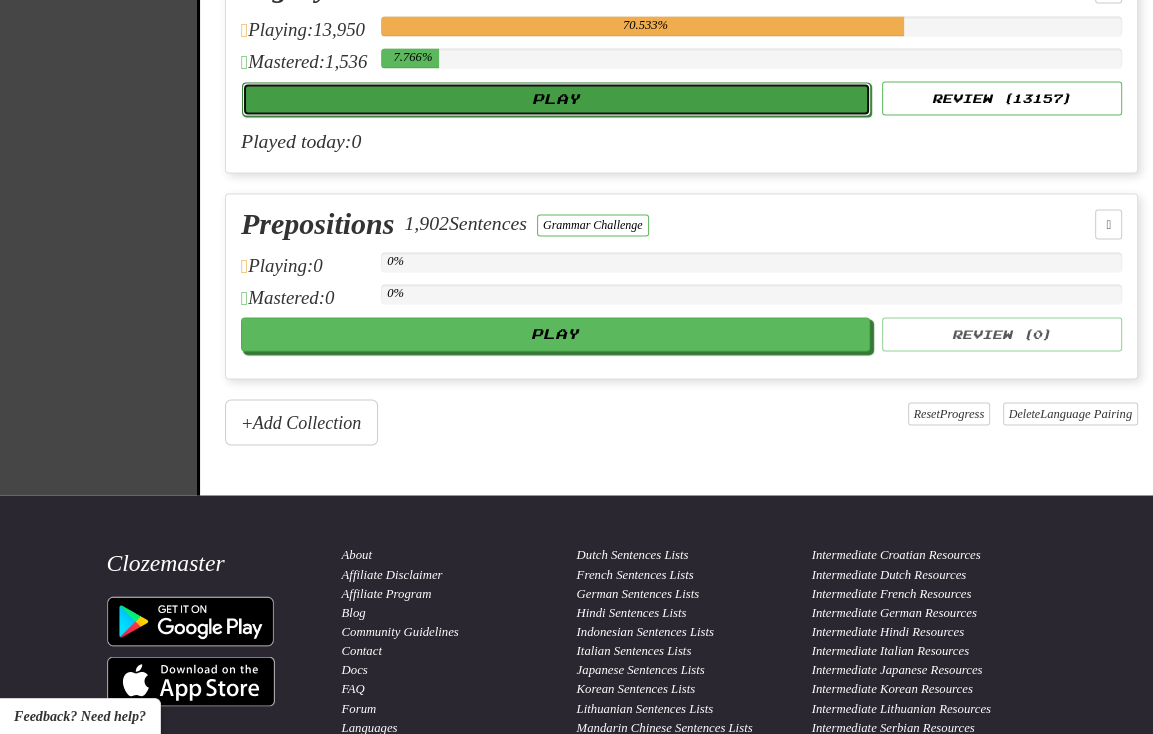 click on "Legacy Fast Track 19,778  Sentences Manage Sentences Unpin from Dashboard  Playing:  13,950 70.533%  Mastered:  1,536 7.766% Play Review ( 13157 ) Played today:  0" at bounding box center [681, 64] 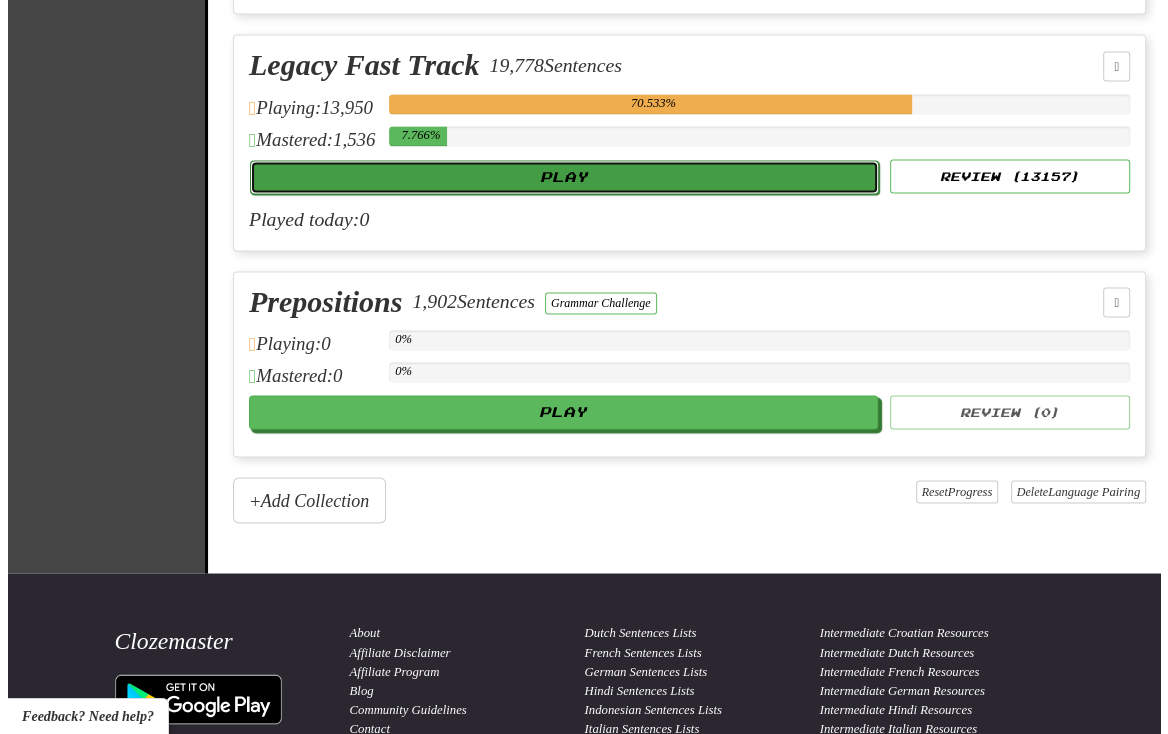 scroll, scrollTop: 2400, scrollLeft: 0, axis: vertical 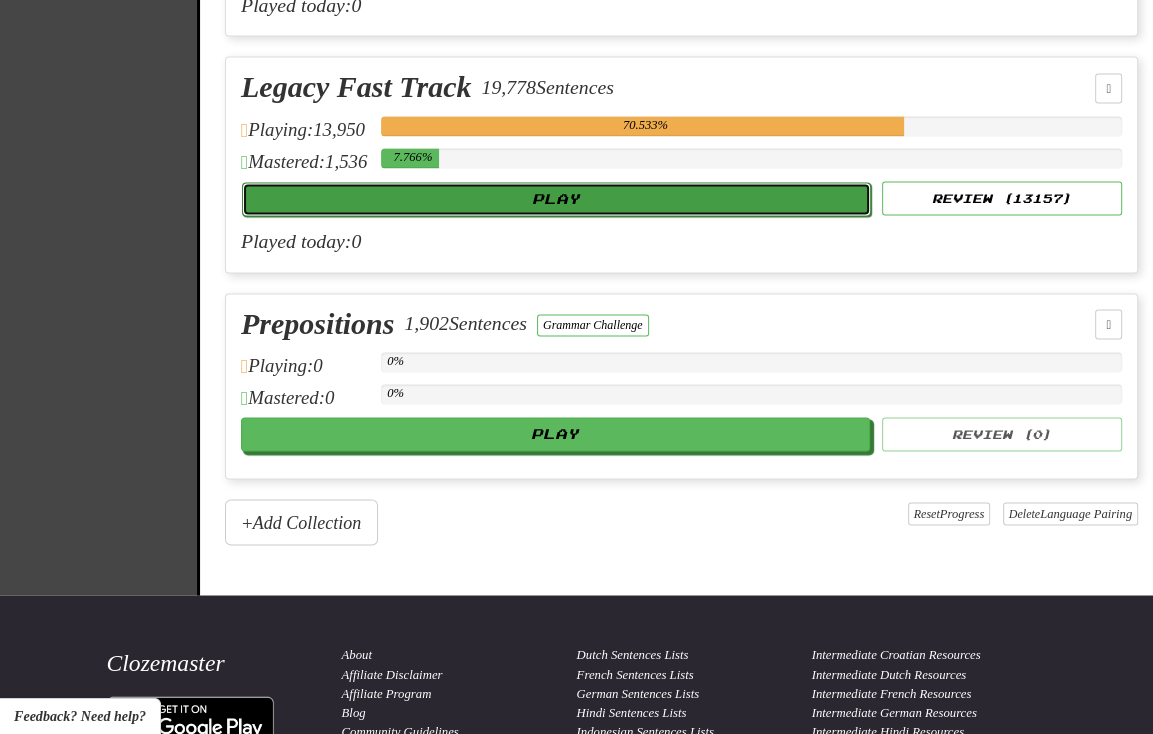 click on "Play" at bounding box center (556, 199) 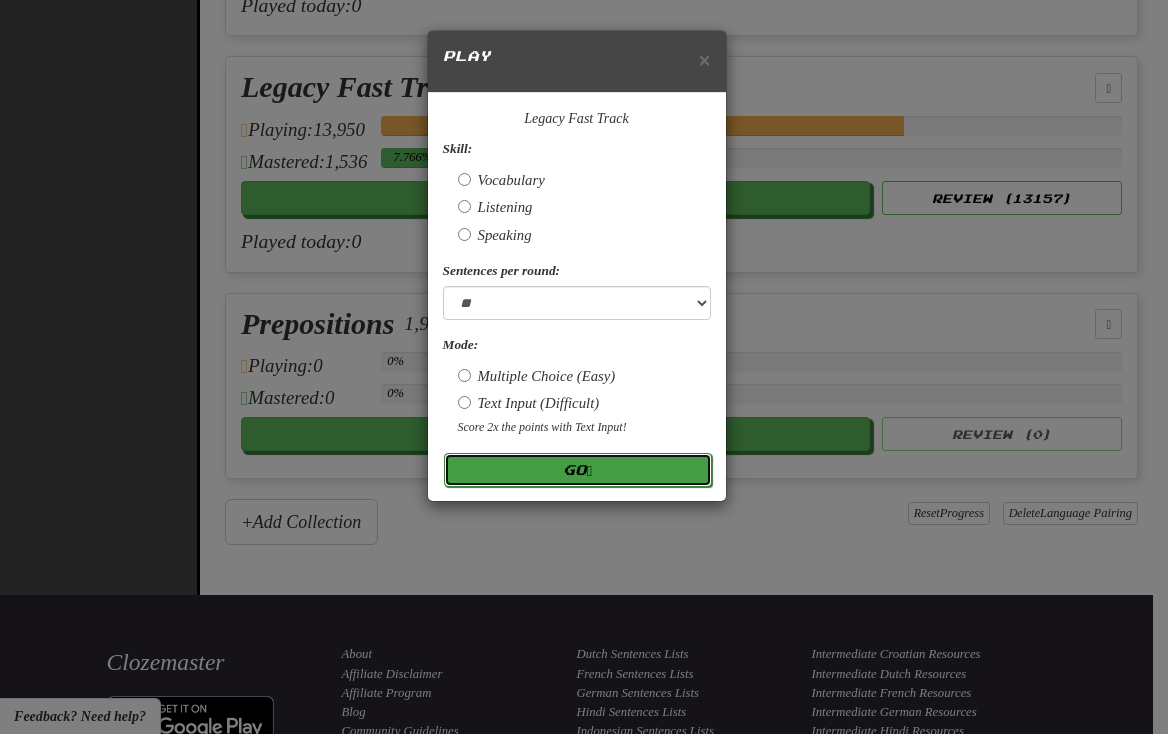 click on "Go" at bounding box center (578, 470) 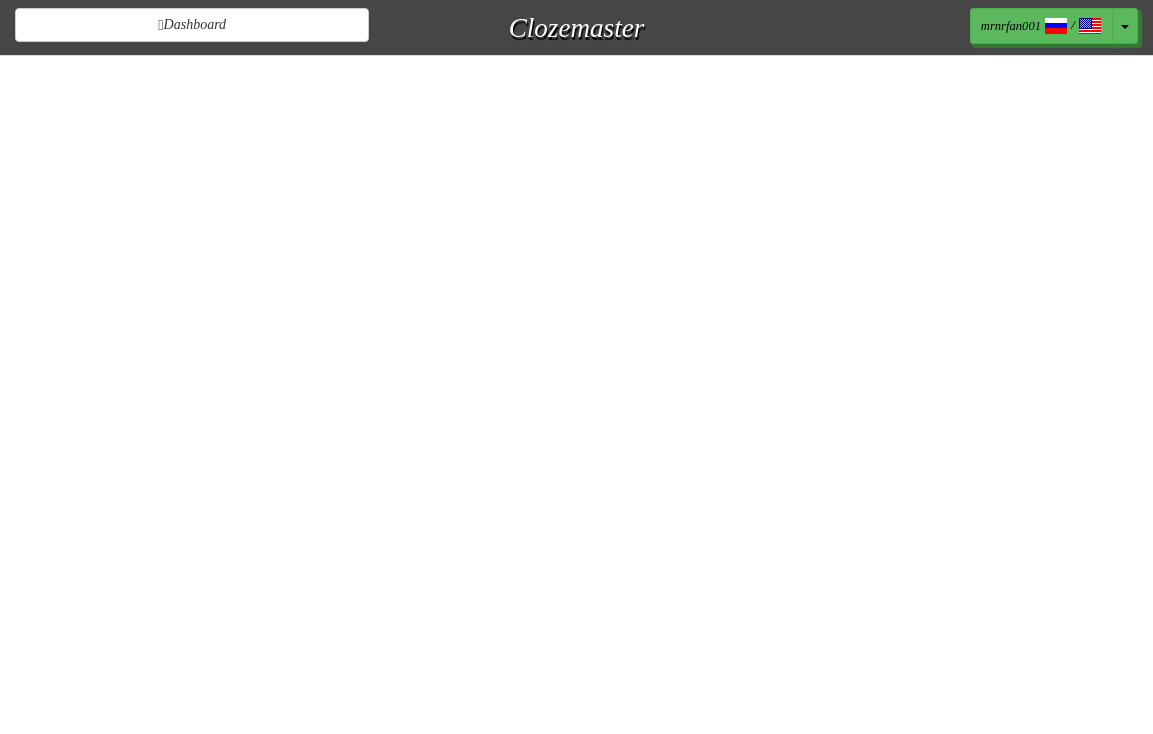 scroll, scrollTop: 0, scrollLeft: 0, axis: both 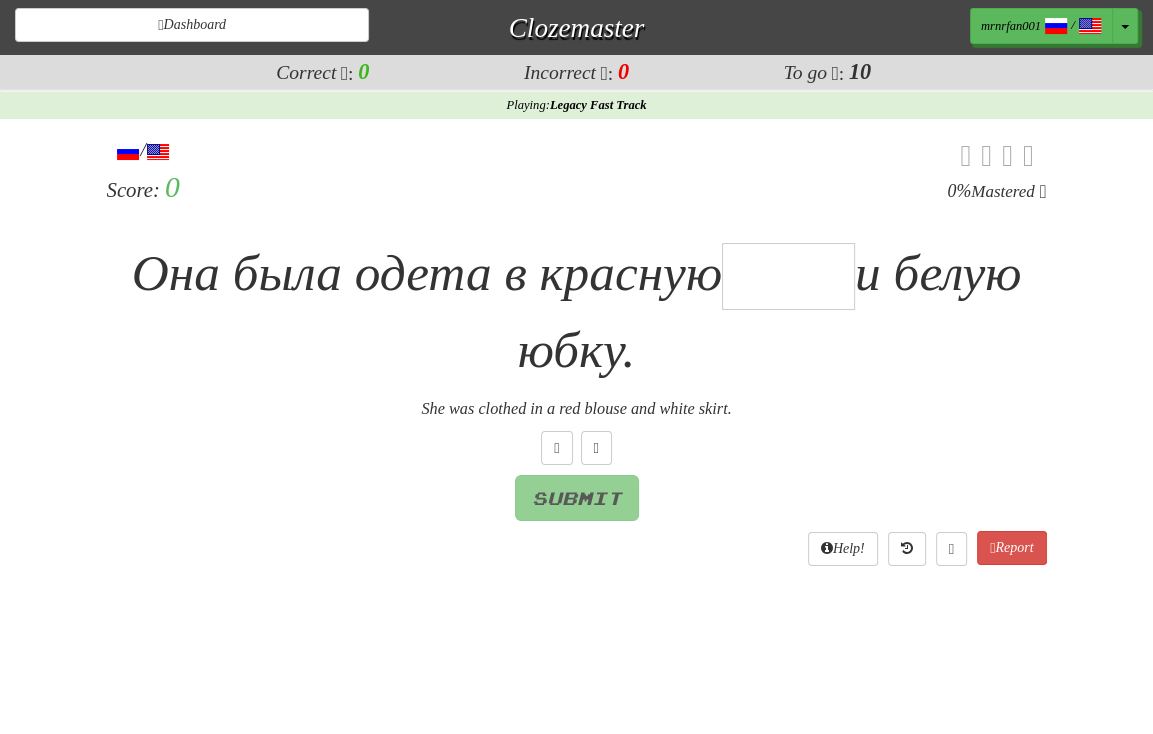type on "*" 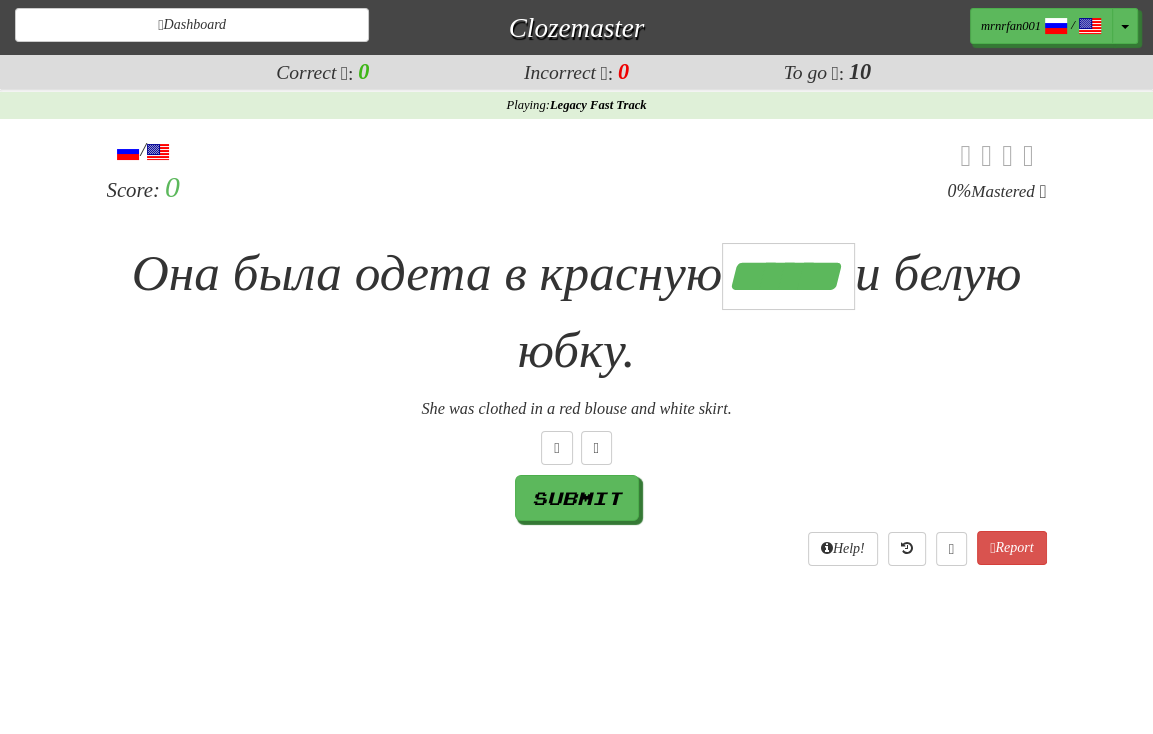 scroll, scrollTop: 0, scrollLeft: 3, axis: horizontal 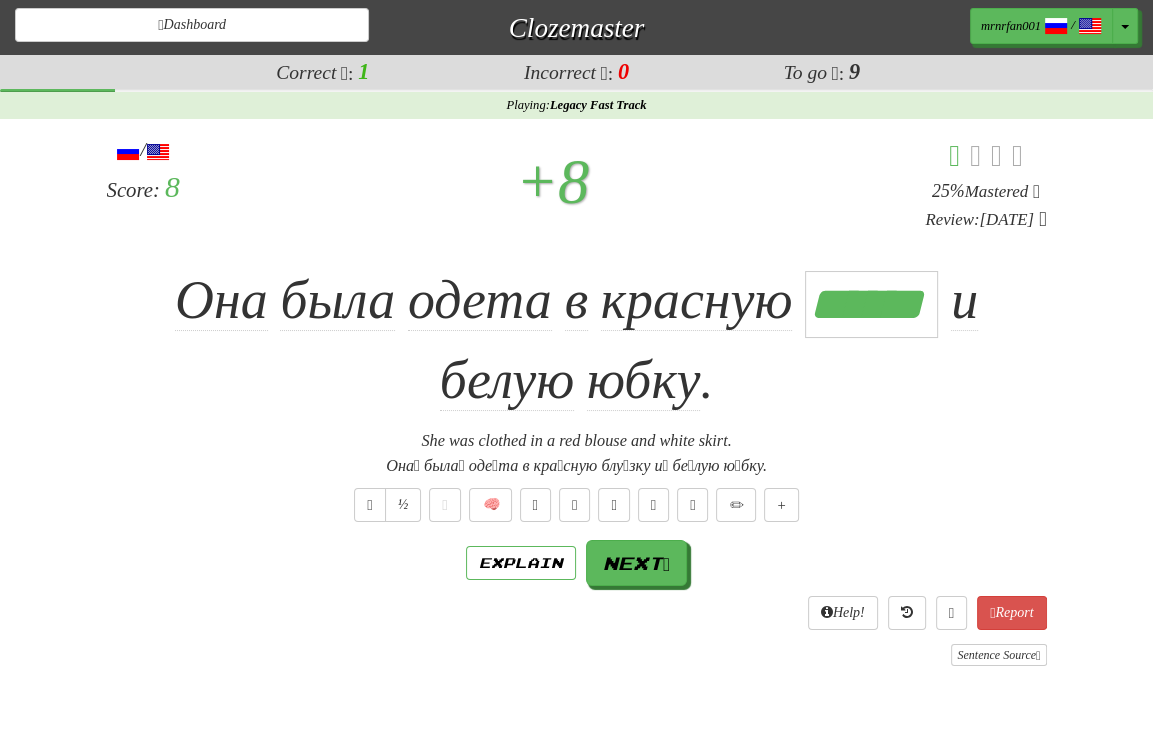 click on "Она   была   одета   в   красную   ******   и   белую   юбку ." at bounding box center [577, 341] 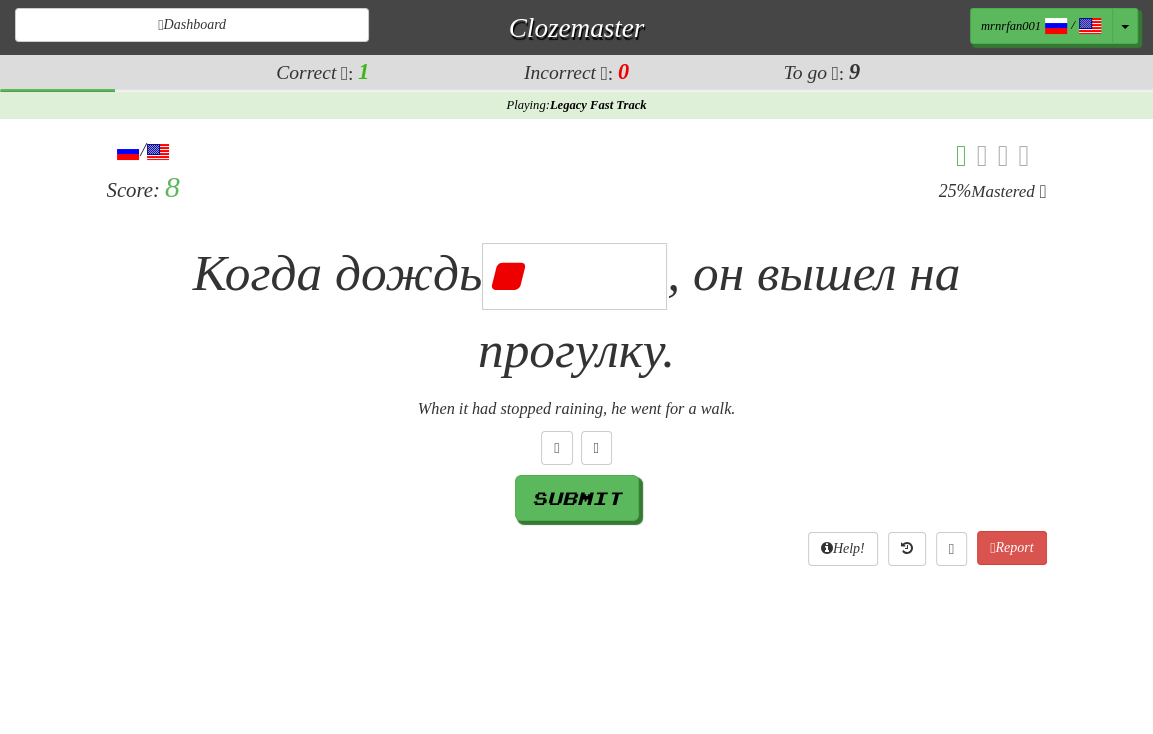 type on "*" 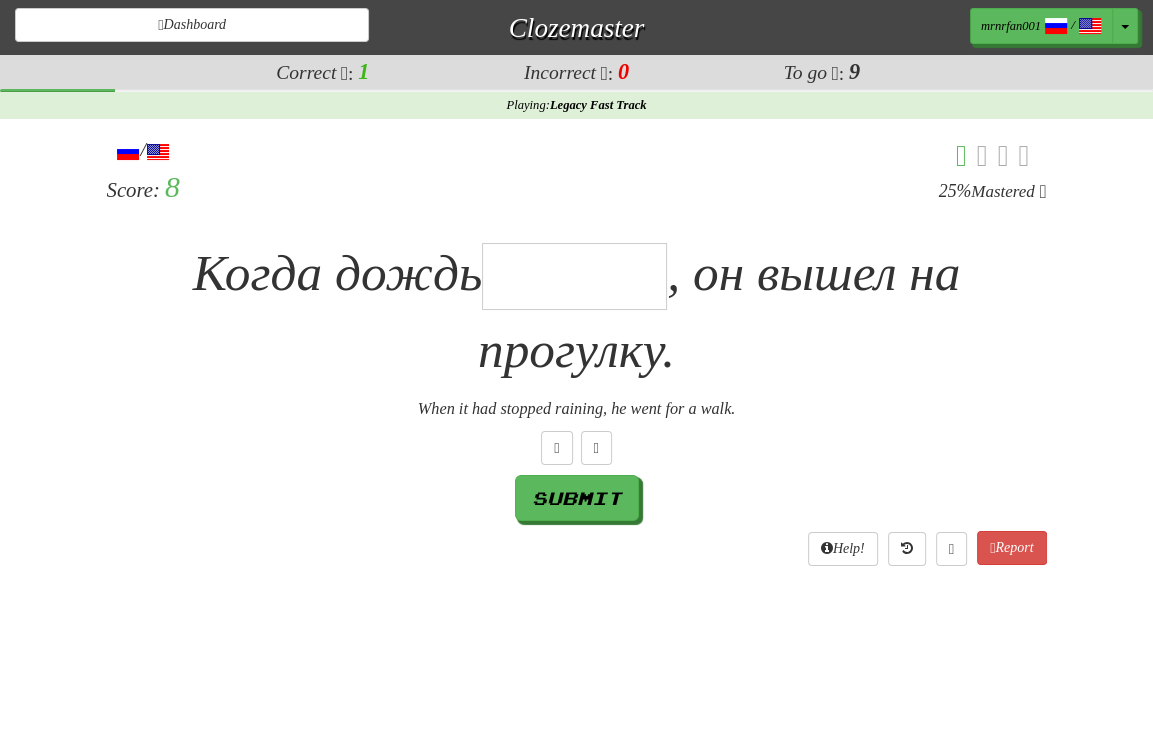 type on "*" 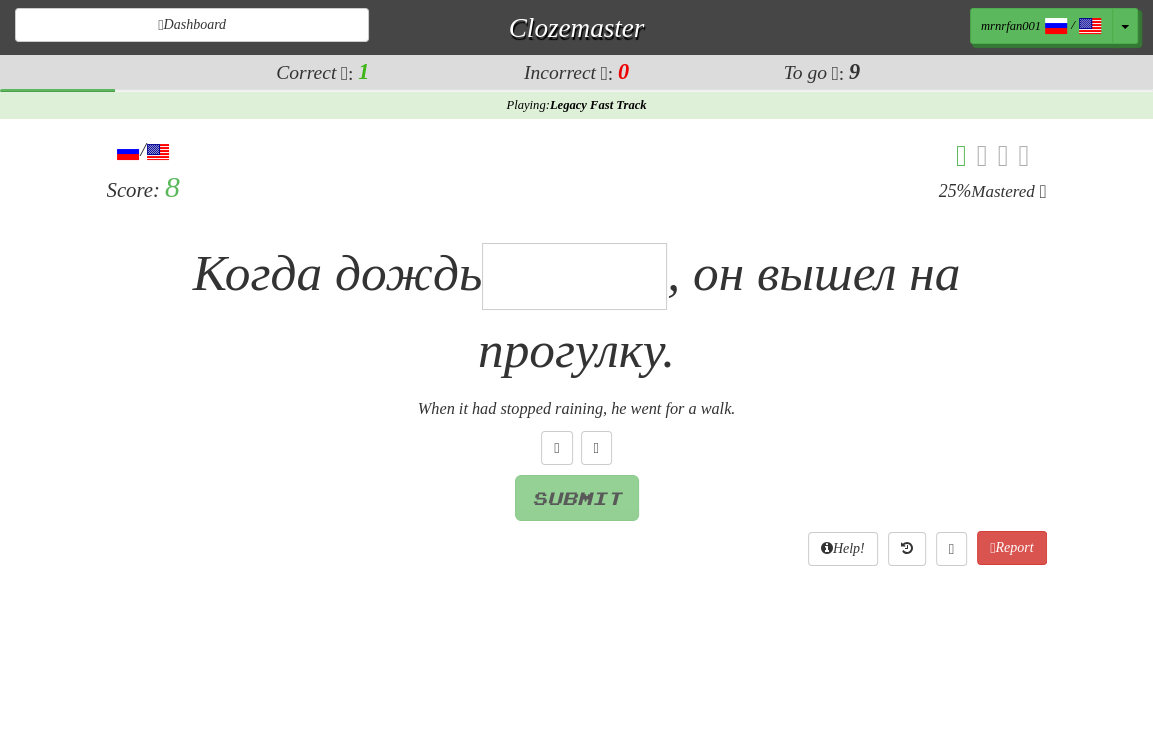 type on "*" 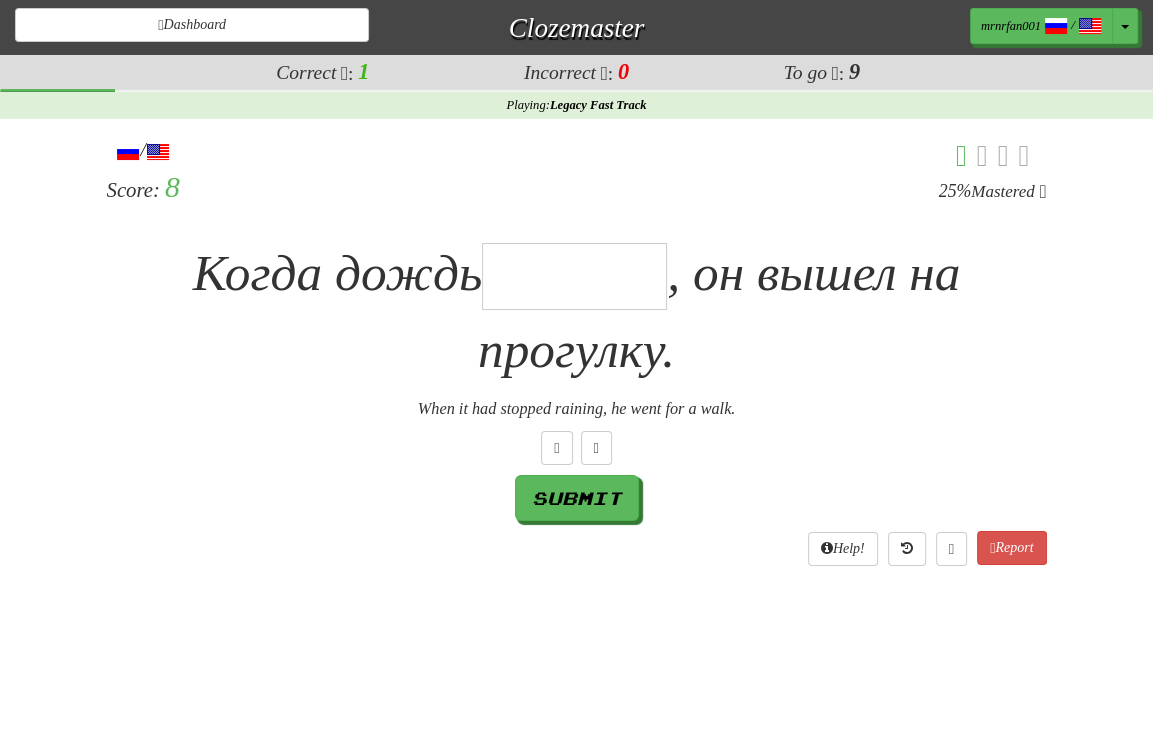 type on "*" 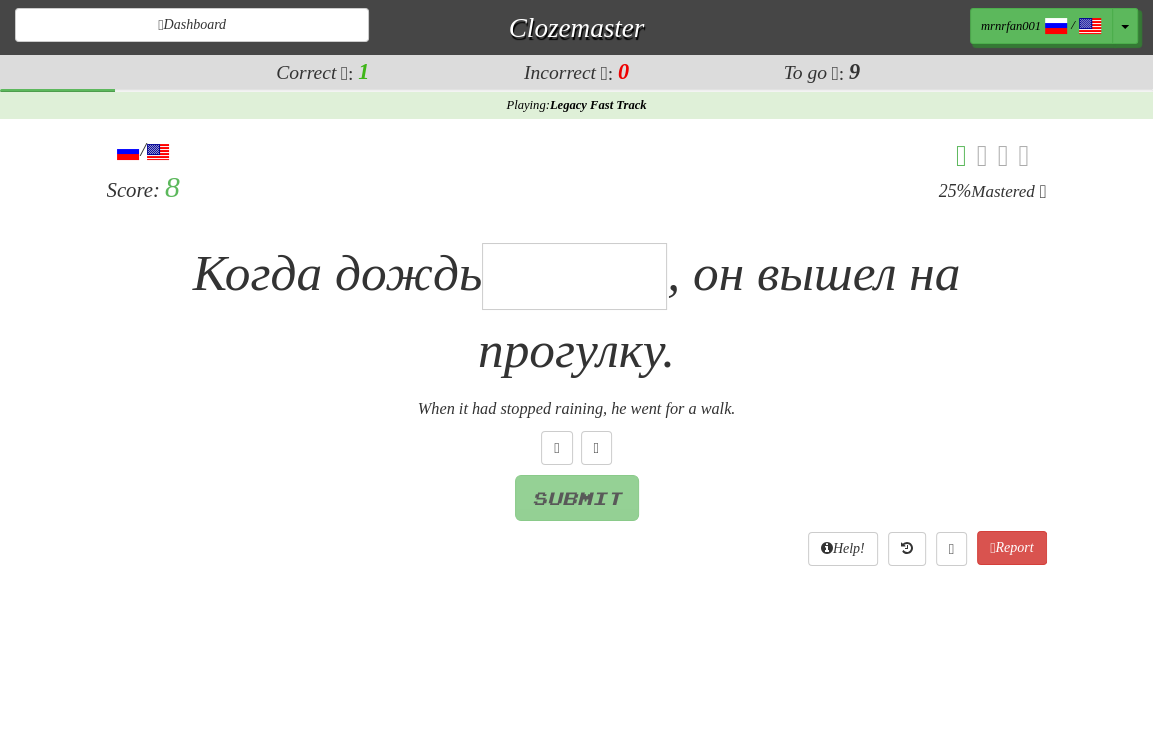 type on "*" 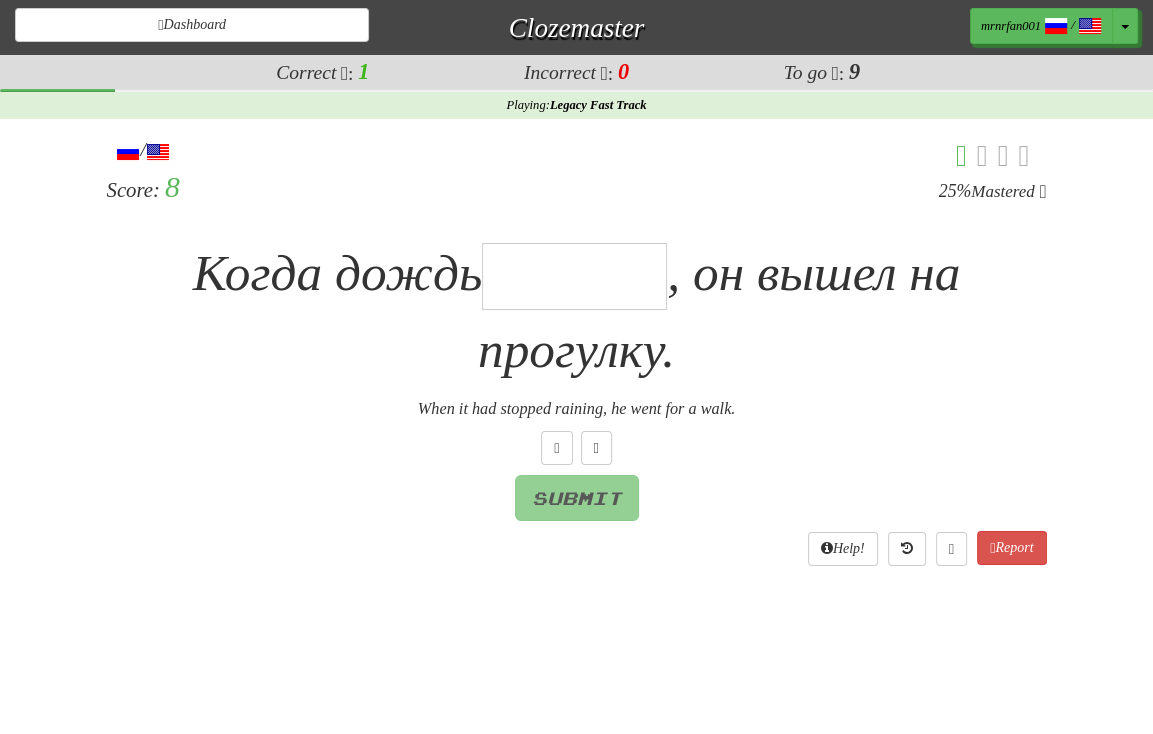 type on "*" 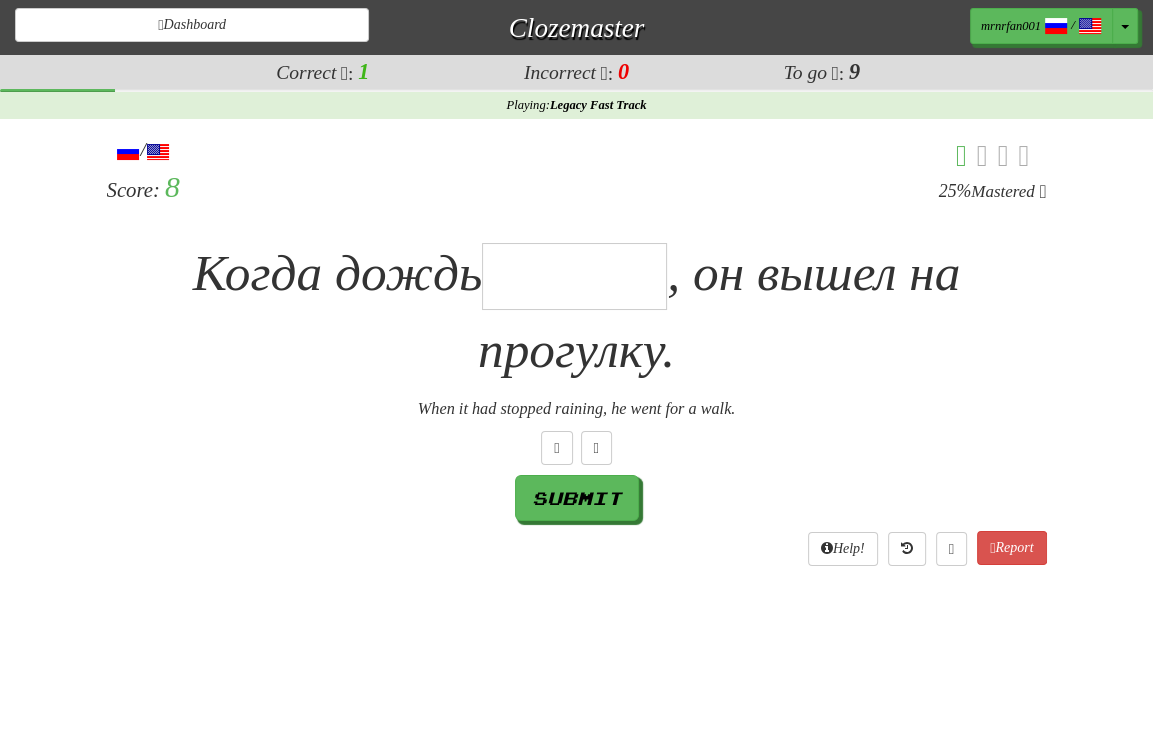 type on "*" 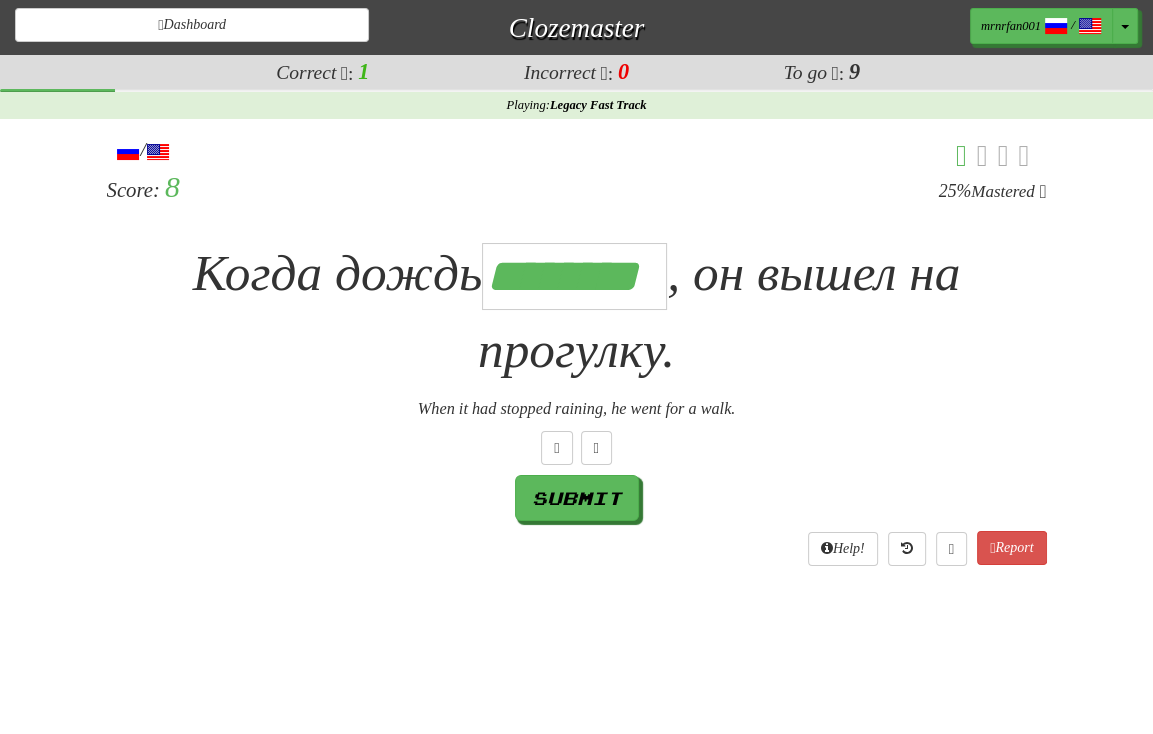 scroll, scrollTop: 0, scrollLeft: 6, axis: horizontal 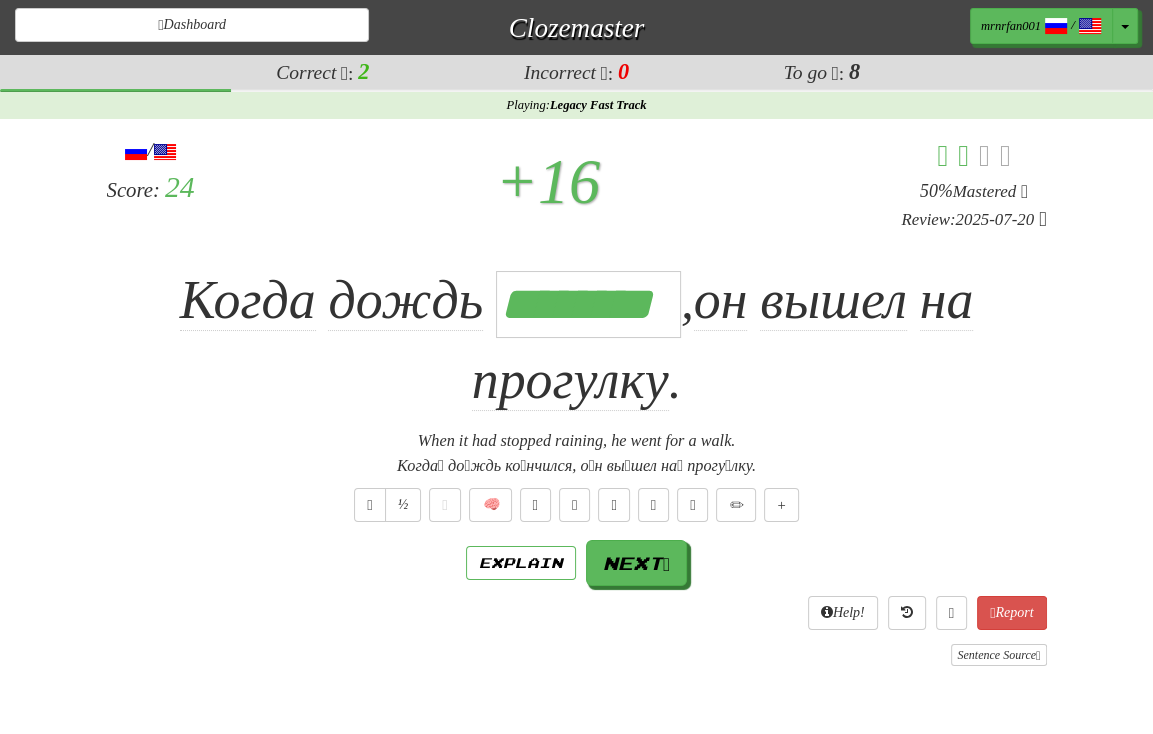 click on "Когда   дождь   ******** ,  он   вышел   на   прогулку ." at bounding box center [577, 341] 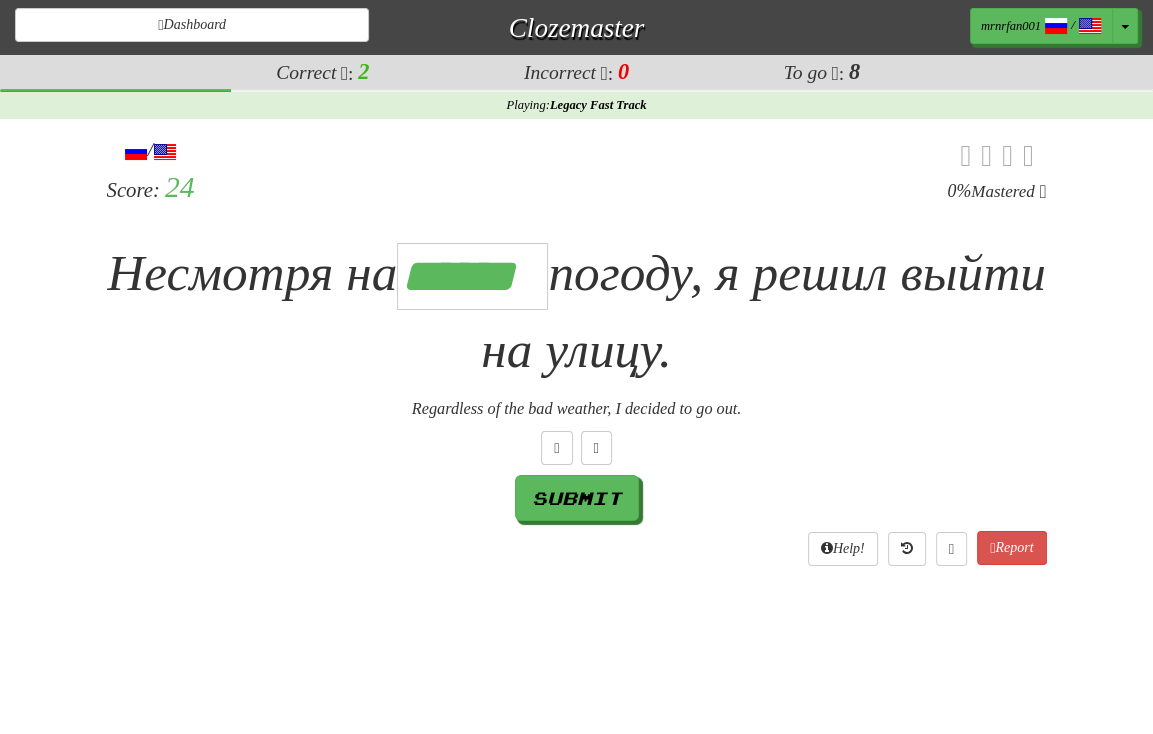 scroll, scrollTop: 0, scrollLeft: 4, axis: horizontal 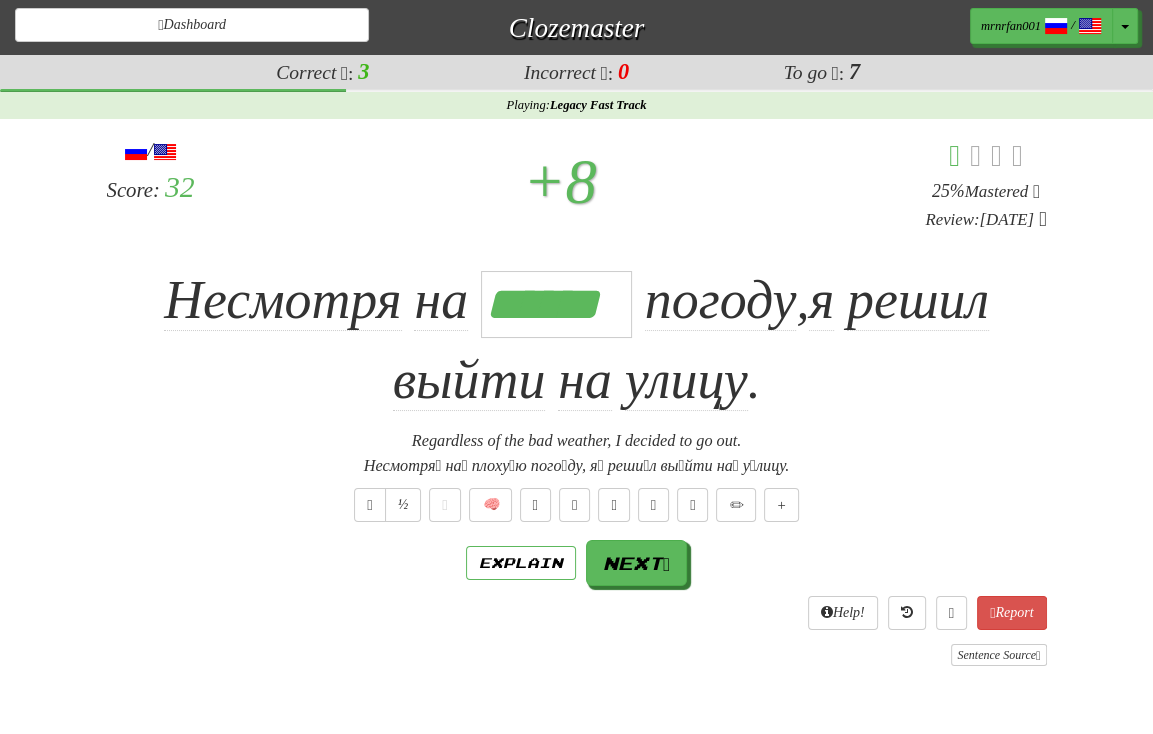 click on "Несмотря   на   ******   погоду ,  я   решил   выйти   на   улицу ." at bounding box center (577, 341) 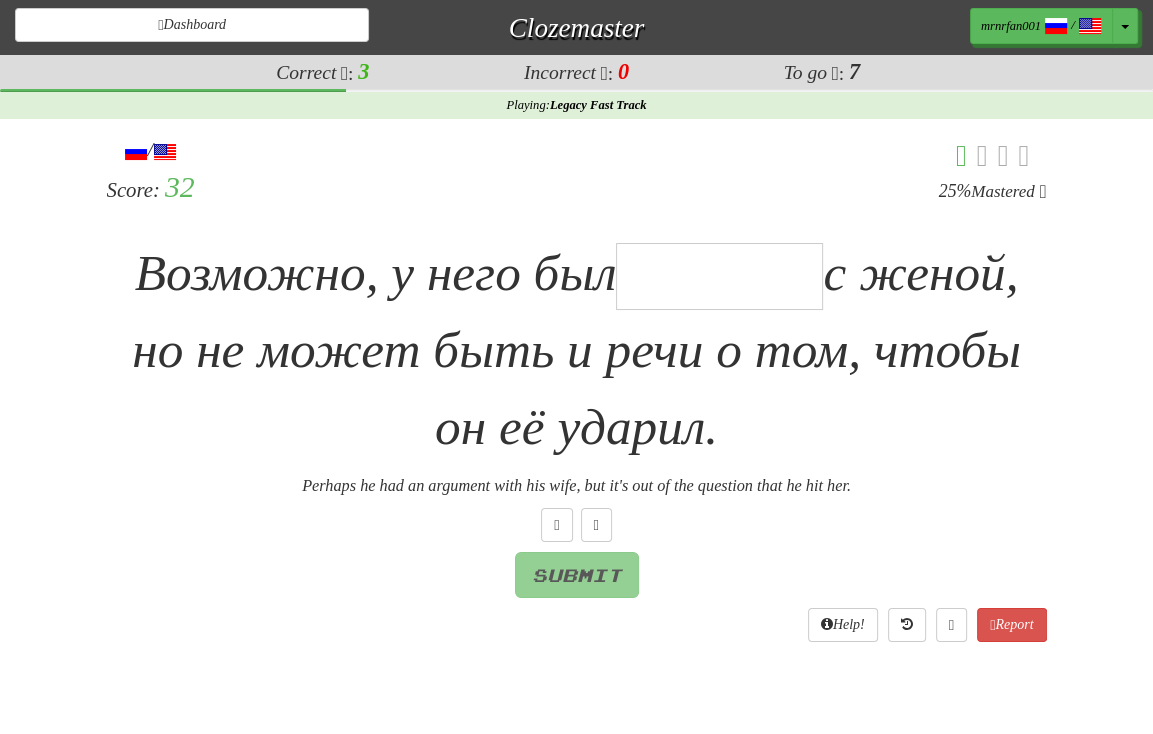 type on "*" 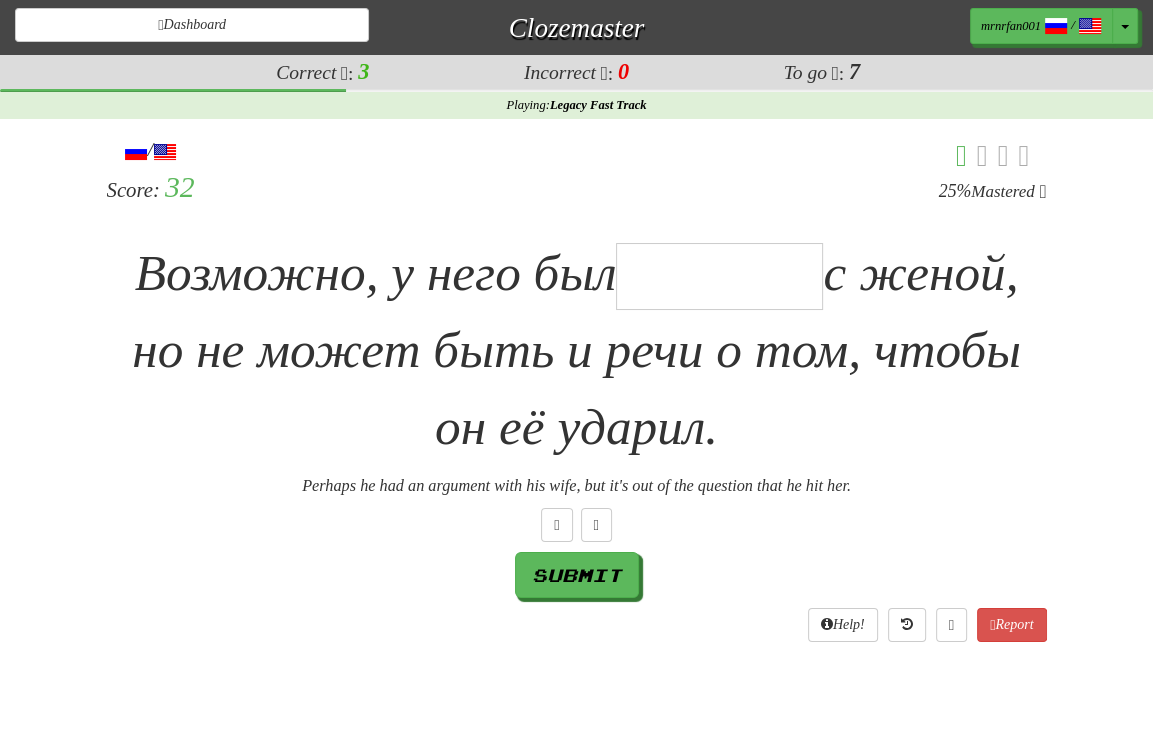 type on "*" 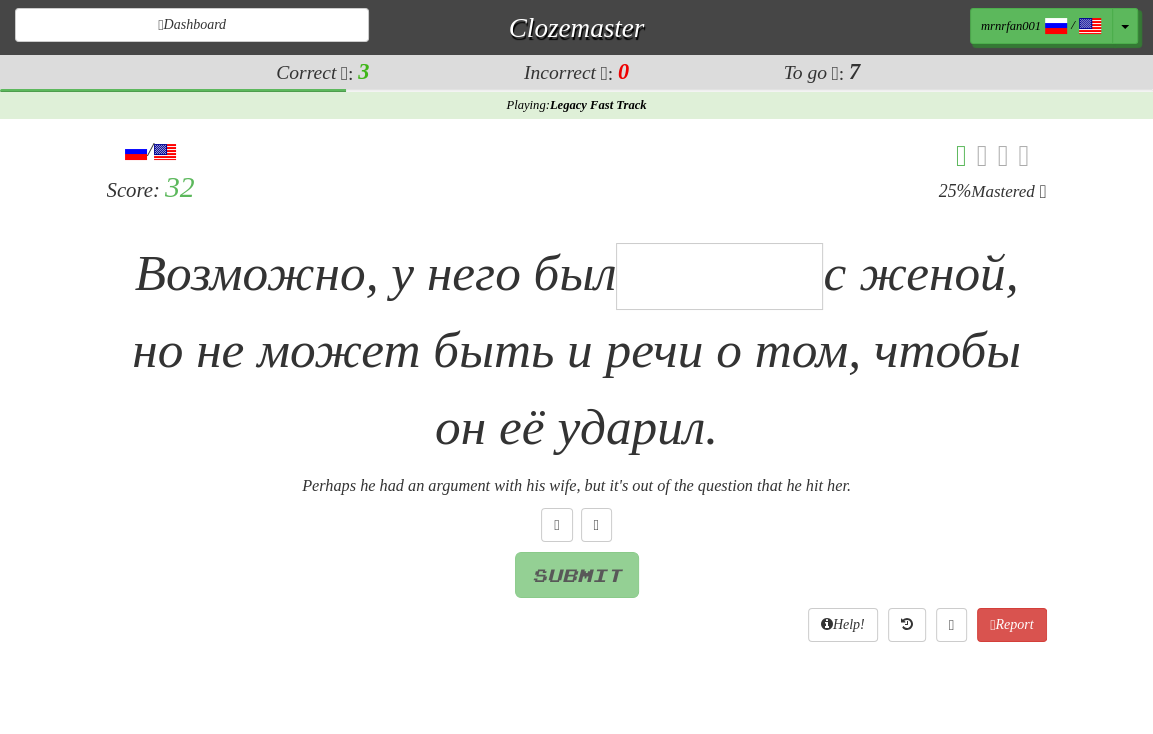 type on "*" 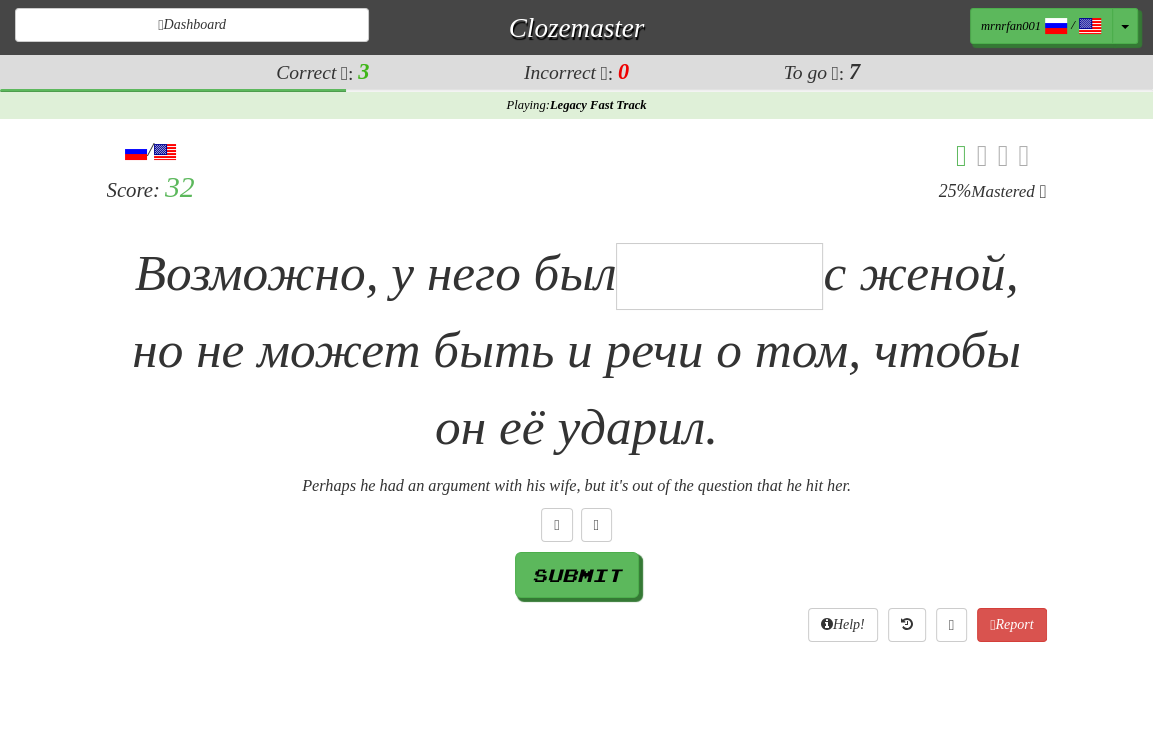 type on "*" 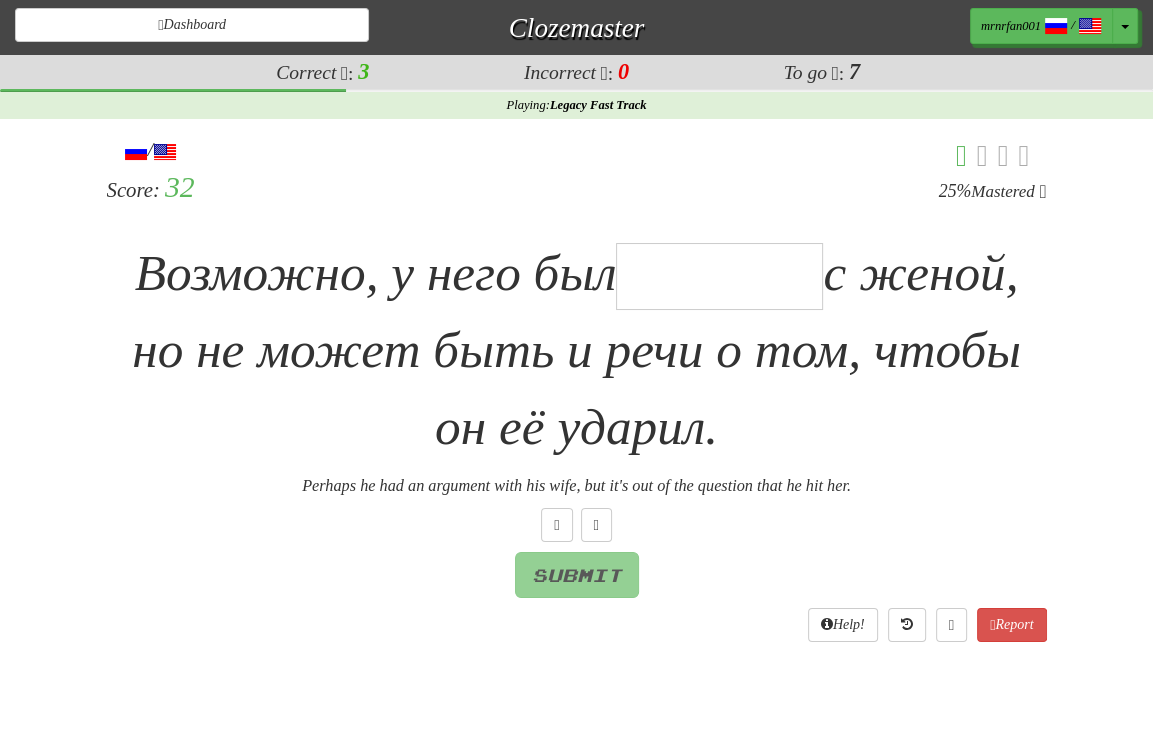 type on "*" 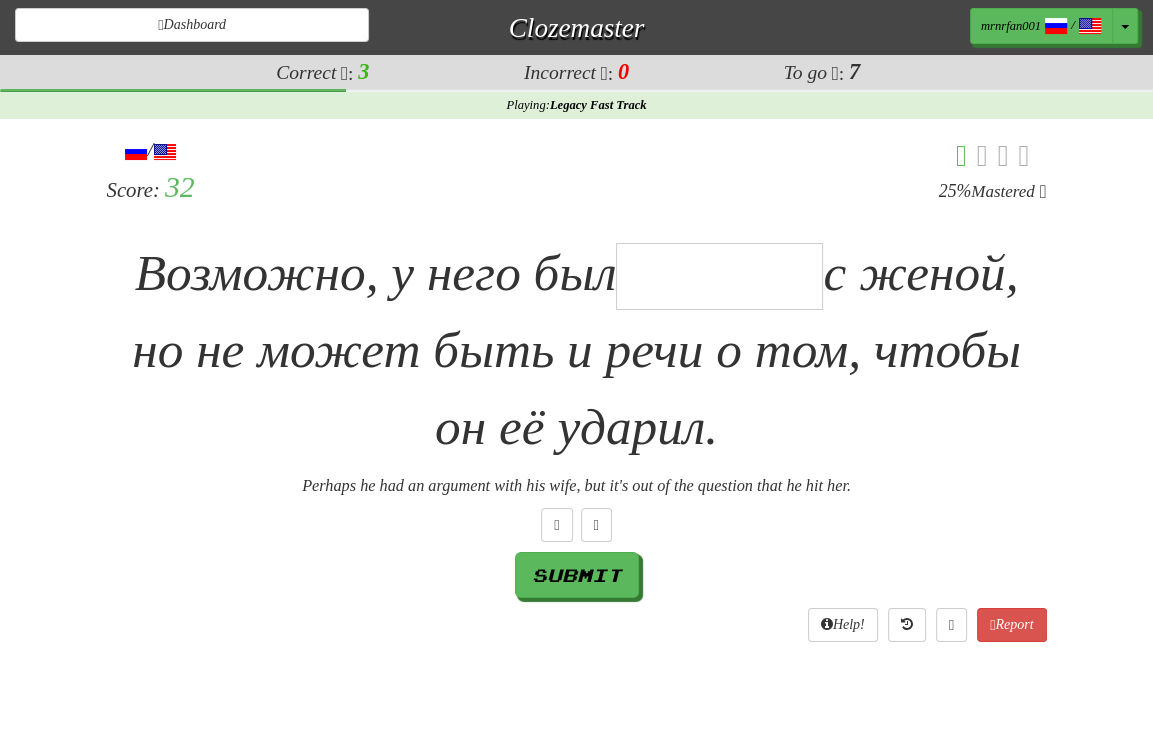 type on "*" 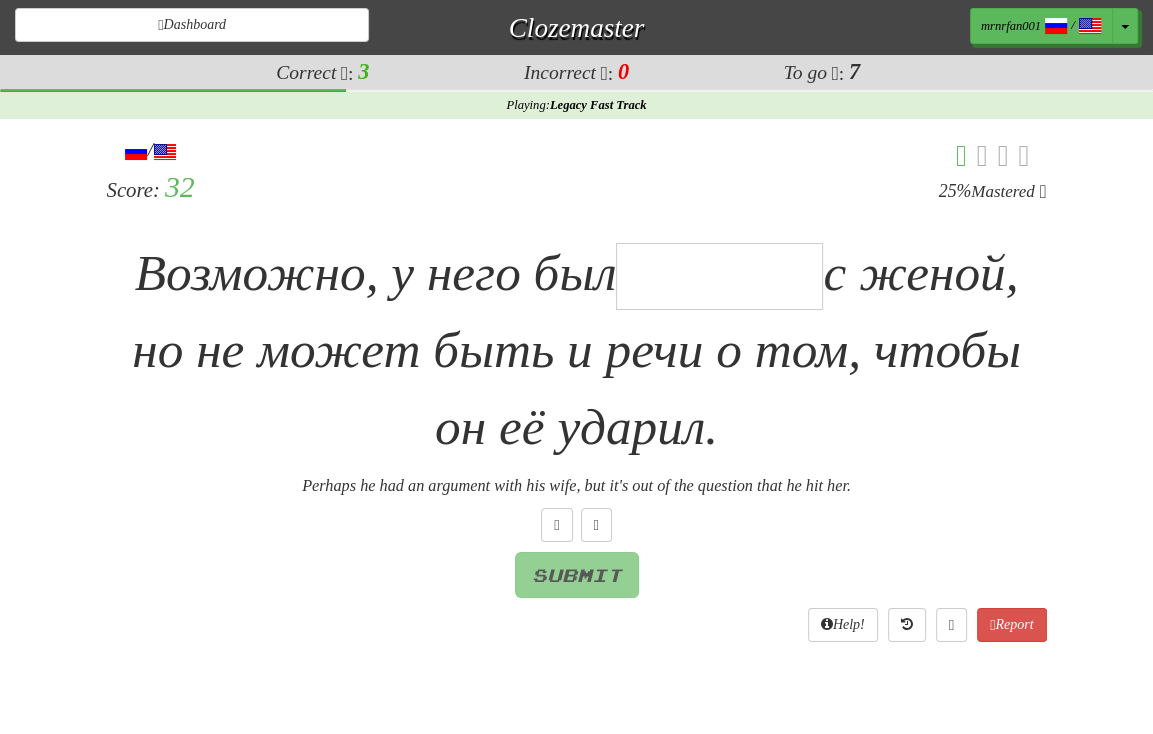 type on "*" 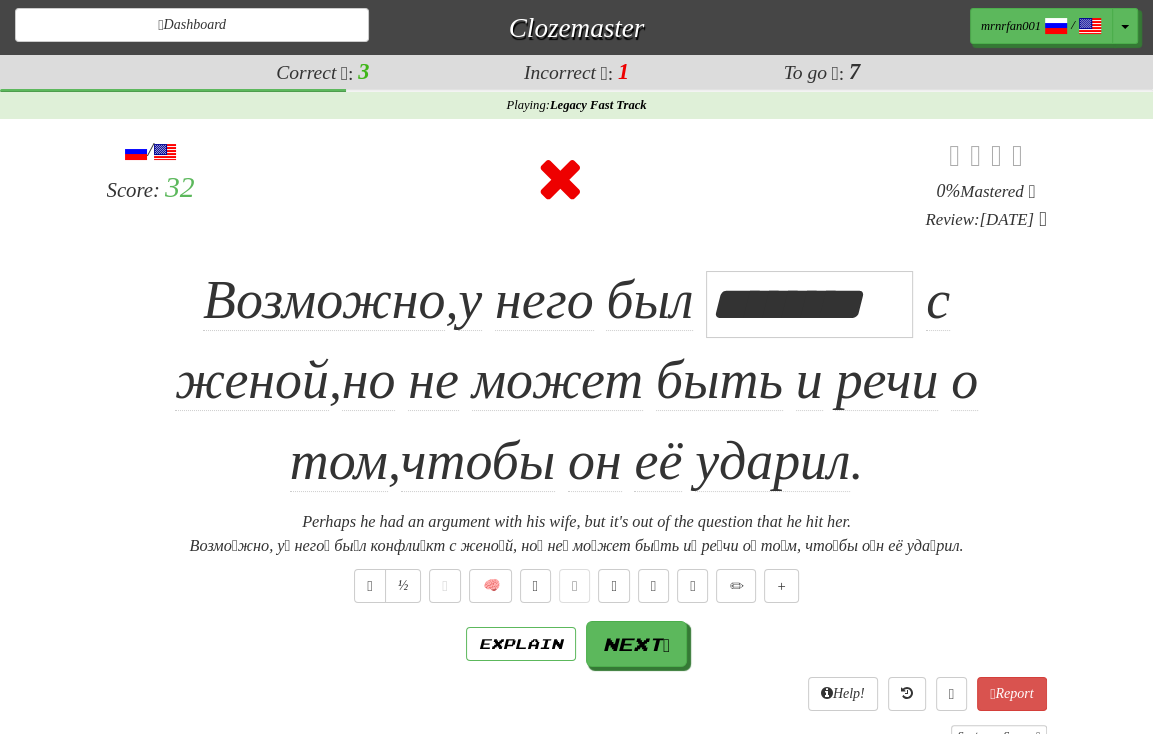 click on "Возможно ,  у   него   был   ********   с   женой ,  но   не   может   быть   и   речи   о   том ,  чтобы   он   её   ударил ." at bounding box center [577, 381] 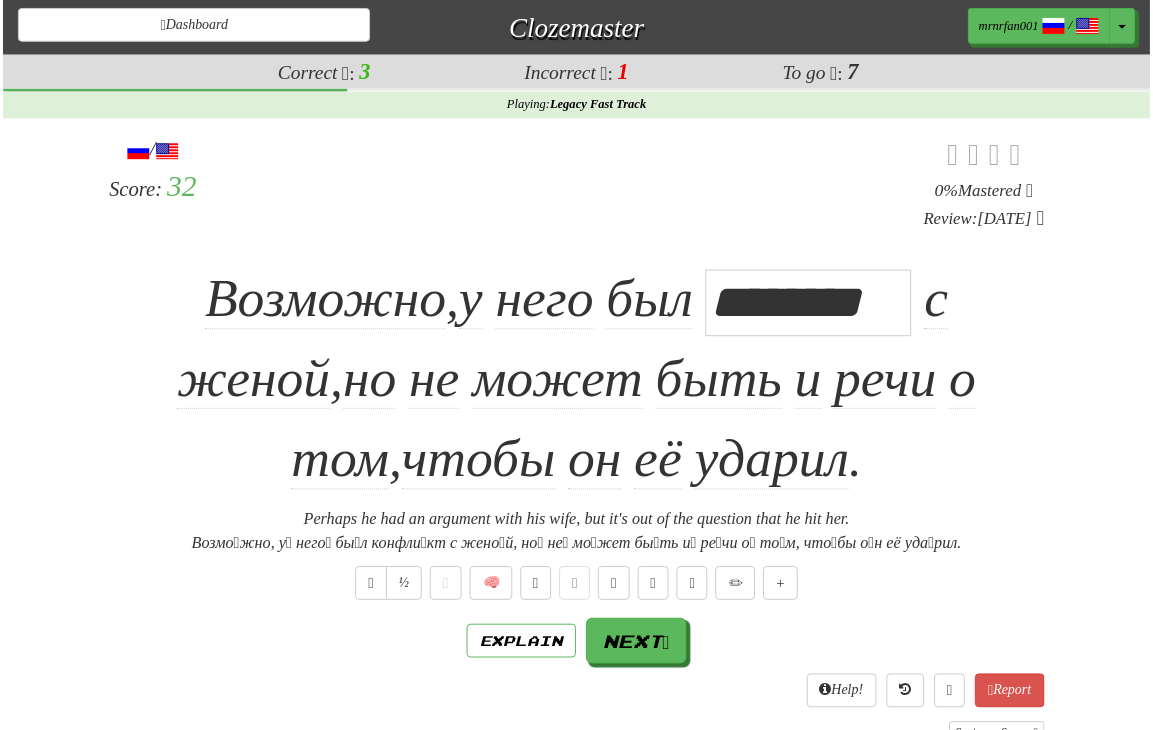 scroll, scrollTop: 100, scrollLeft: 0, axis: vertical 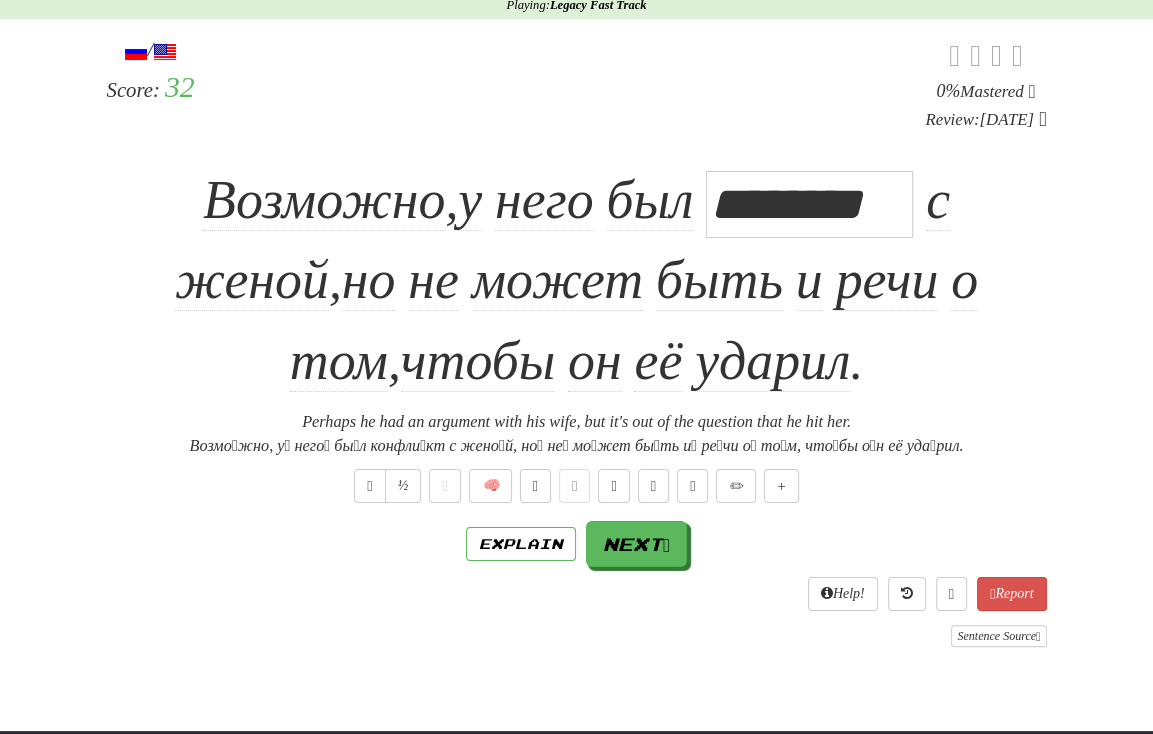click on "Возможно ,  у   него   был   ********   с   женой ,  но   не   может   быть   и   речи   о   том ,  чтобы   он   её   ударил ." at bounding box center (577, 281) 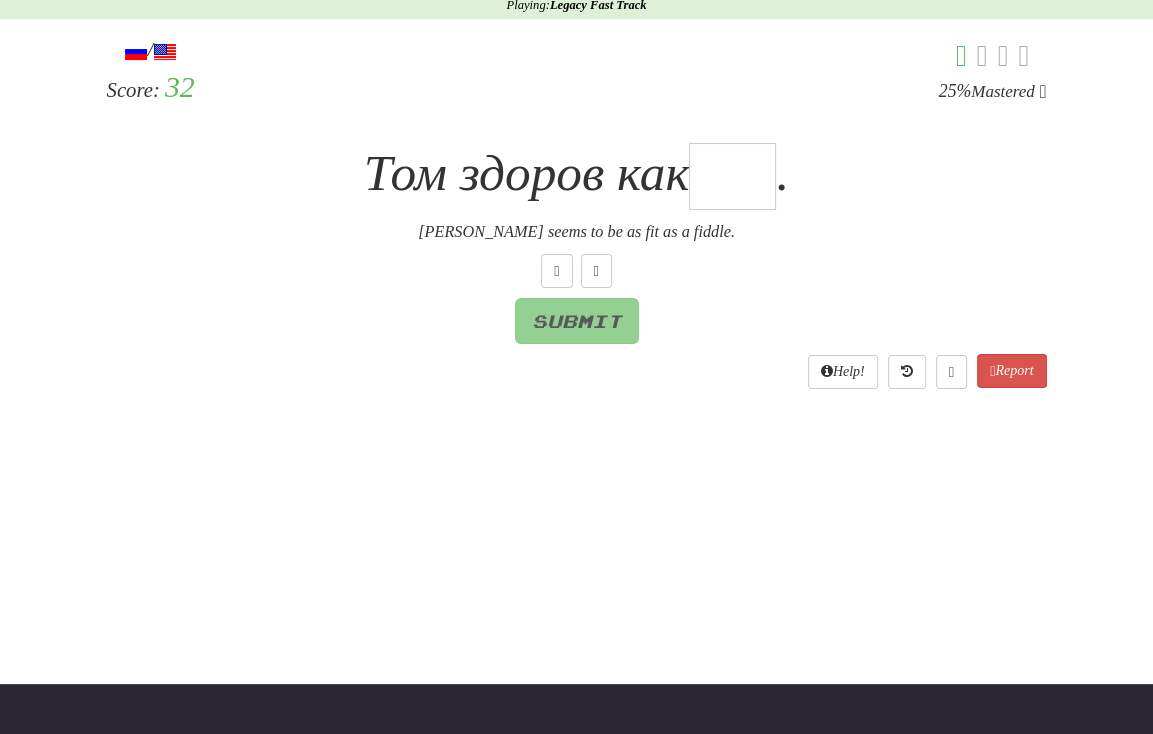 type on "*" 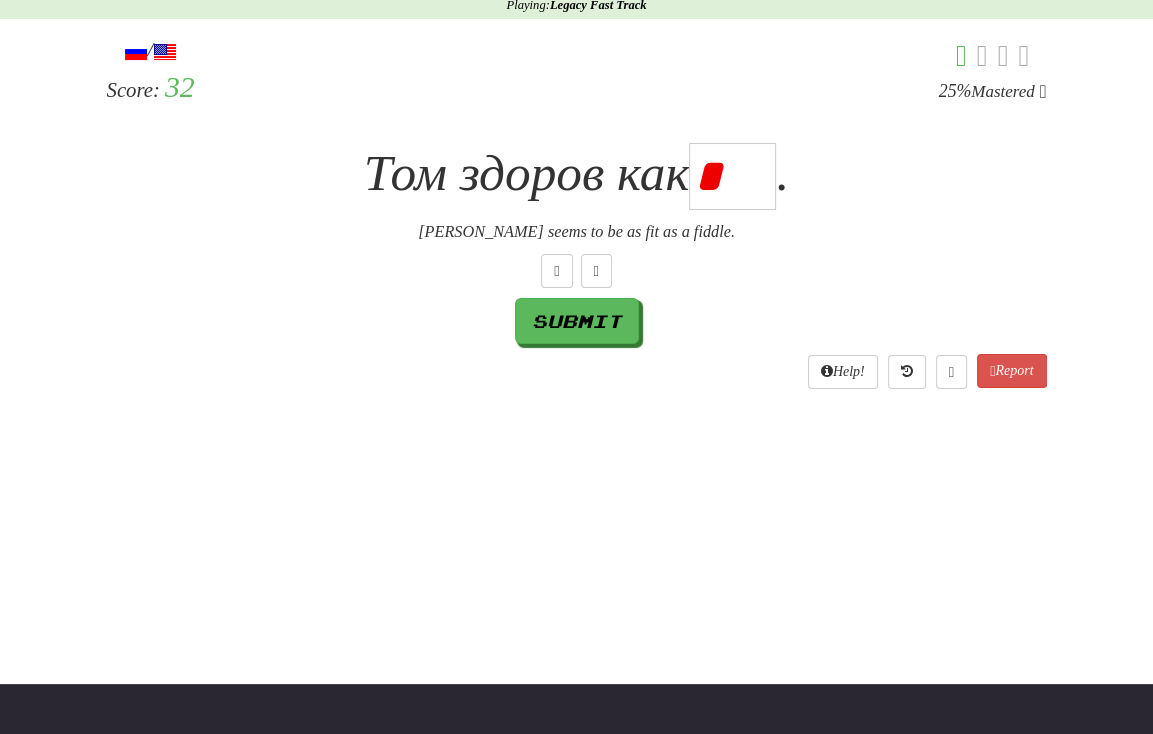 type on "***" 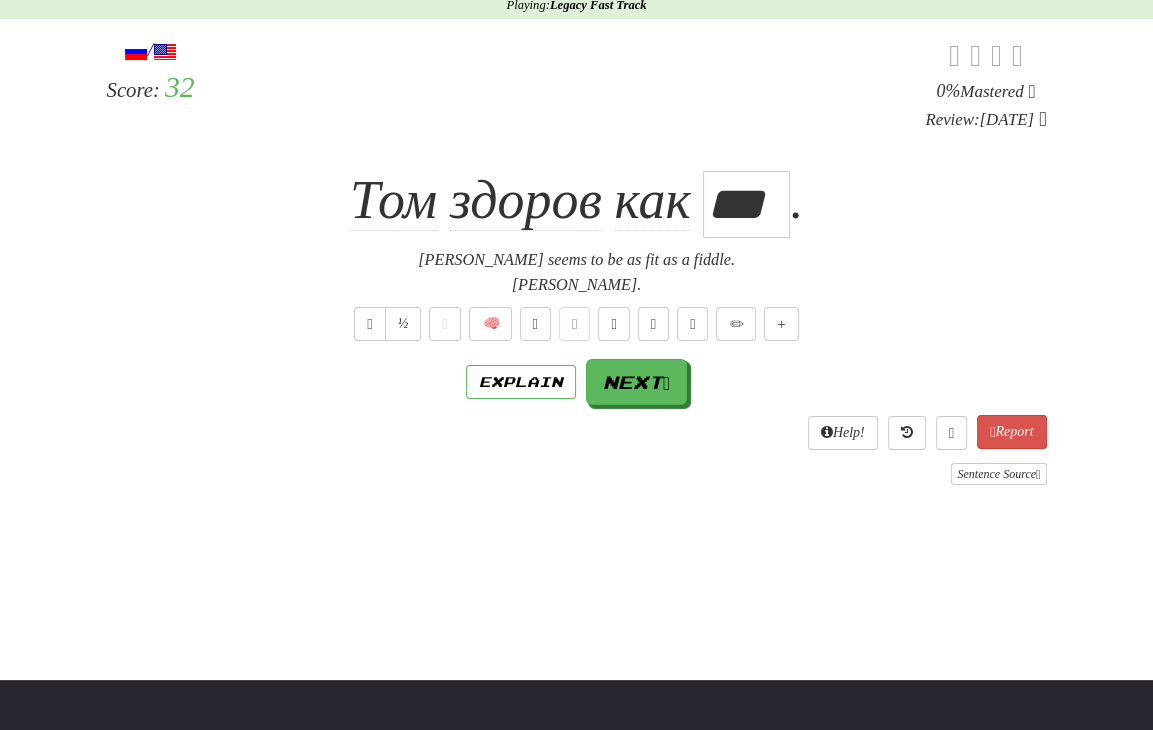 click on "[PERSON_NAME]." at bounding box center (577, 285) 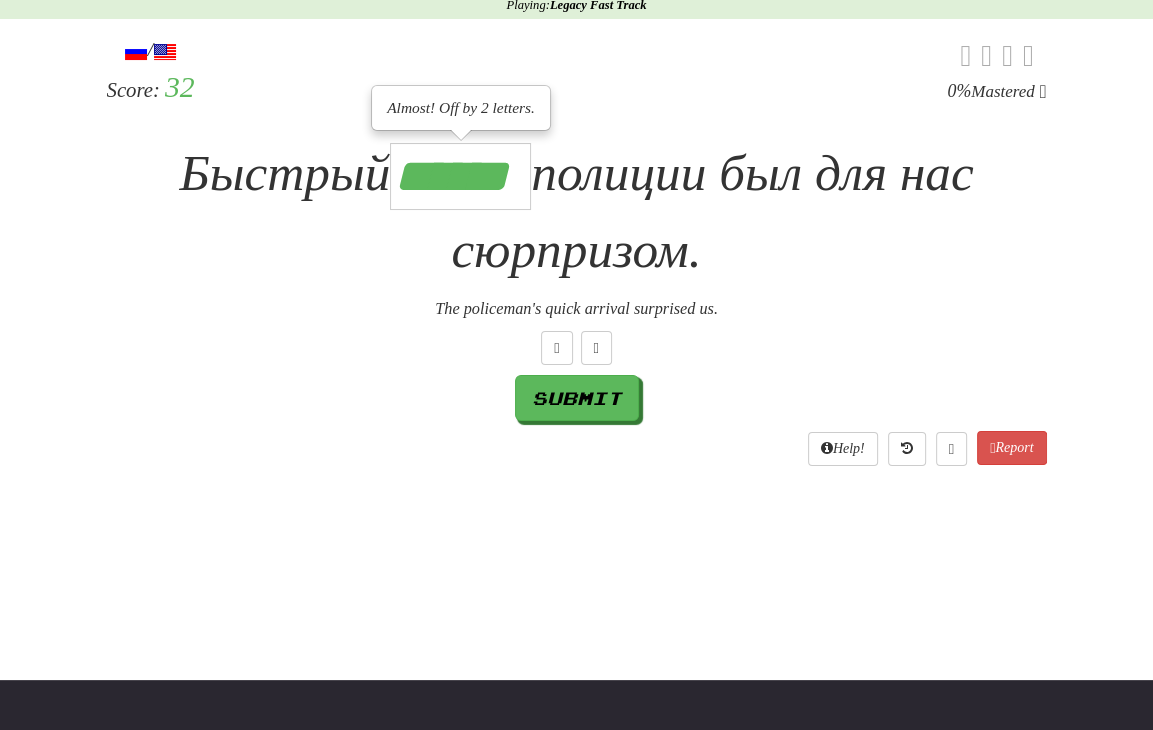 scroll, scrollTop: 0, scrollLeft: 4, axis: horizontal 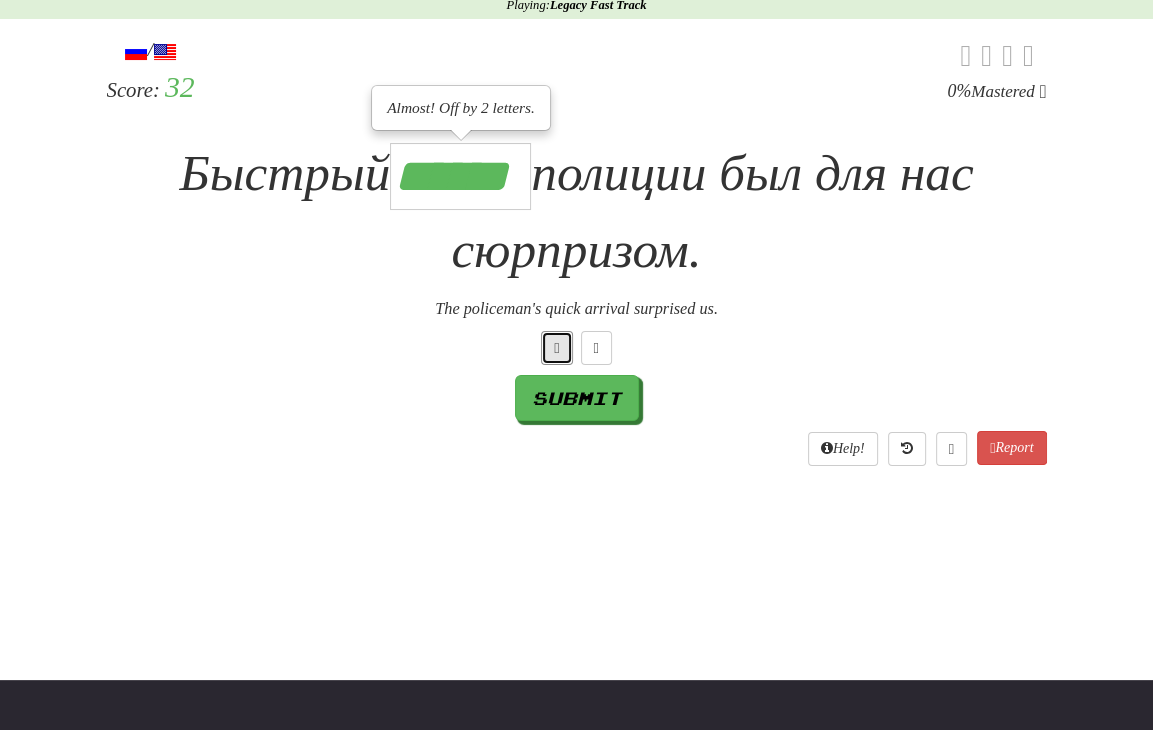 type 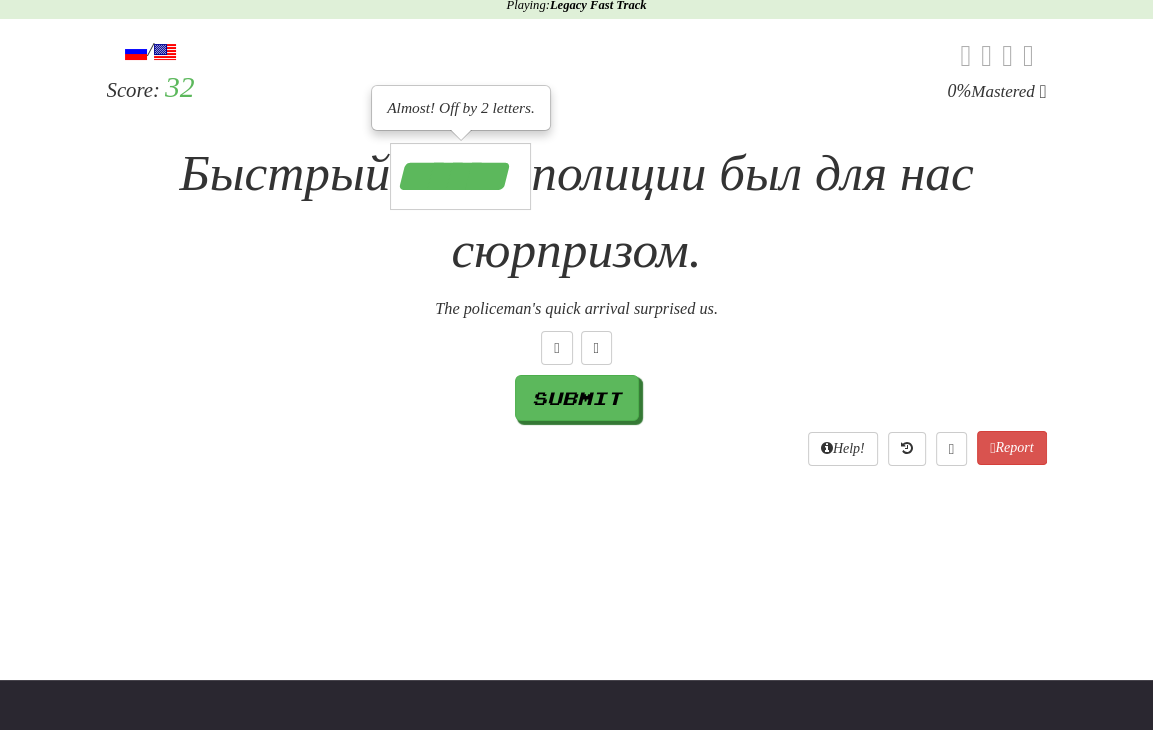 click on "******" at bounding box center [460, 176] 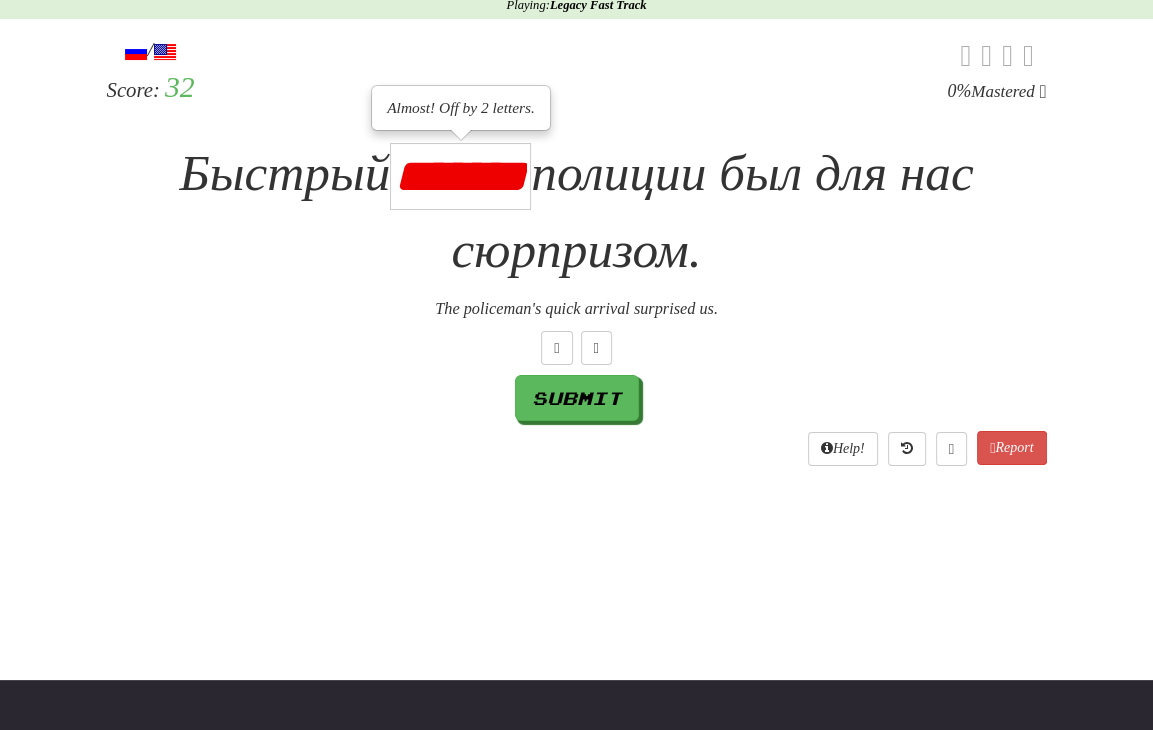 scroll, scrollTop: 0, scrollLeft: 28, axis: horizontal 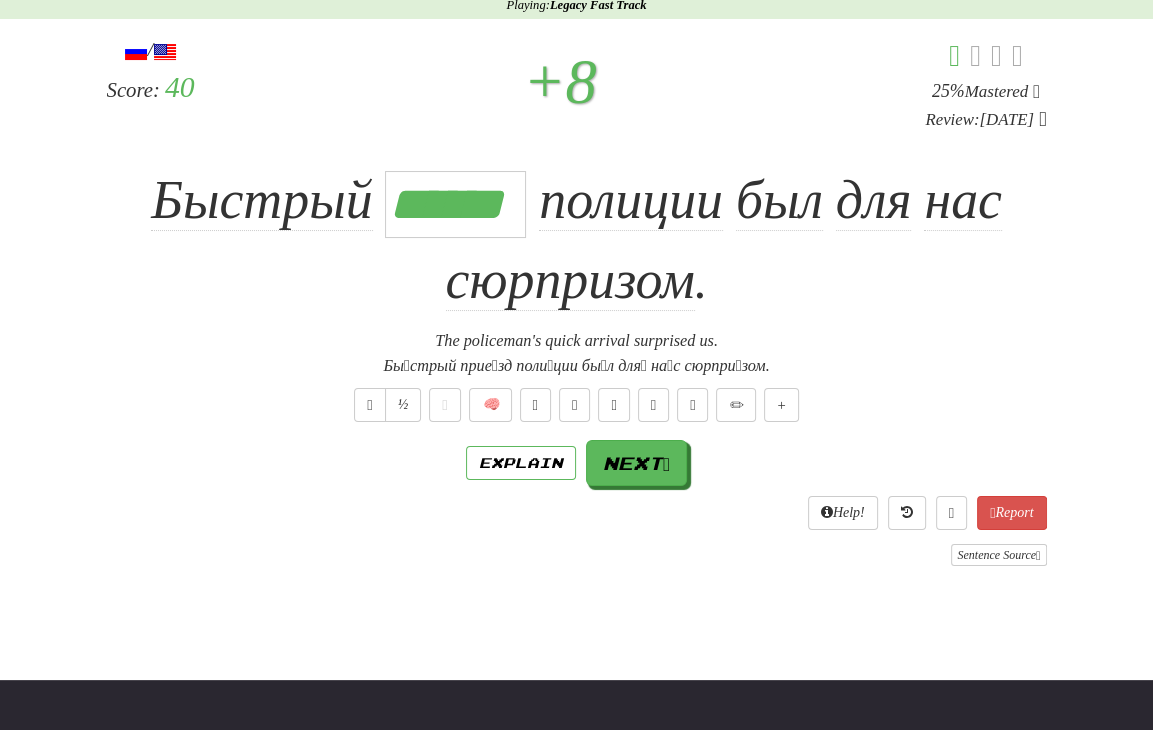 click on "The policeman's quick arrival surprised us." at bounding box center [577, 341] 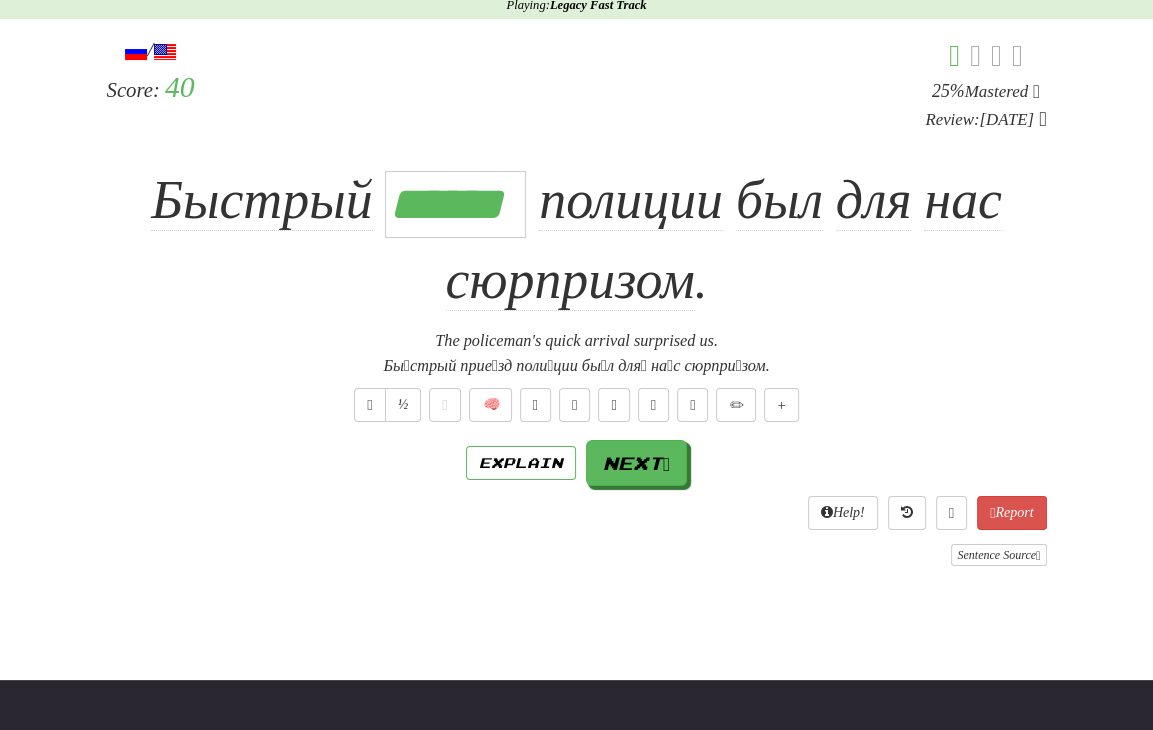 click on "/  Score:   40 + 8 25 %  Mastered Review:  [DATE] Быстрый   ******   полиции   был   для   нас   сюрпризом . The policeman's quick arrival surprised us. Бы́стрый прие́зд поли́ции бы́л для́ на́с сюрпри́зом. ½ 🧠 Explain Next  Help!  Report Sentence Source" at bounding box center (577, 301) 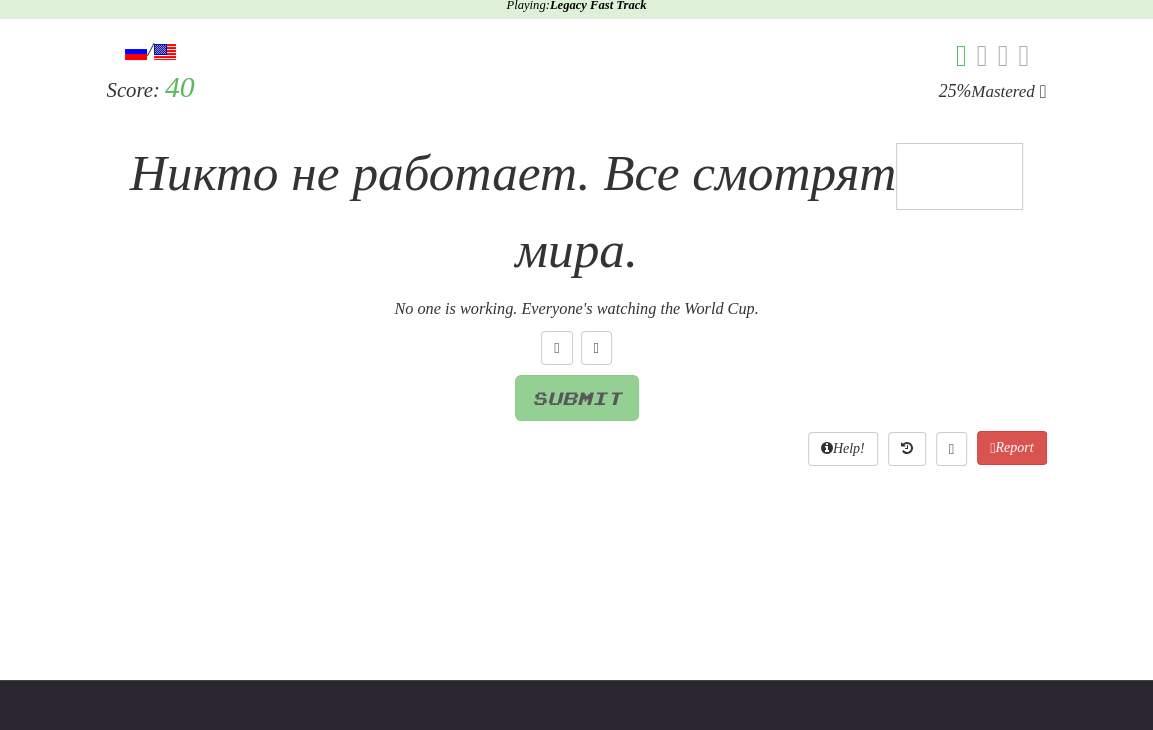 type on "*" 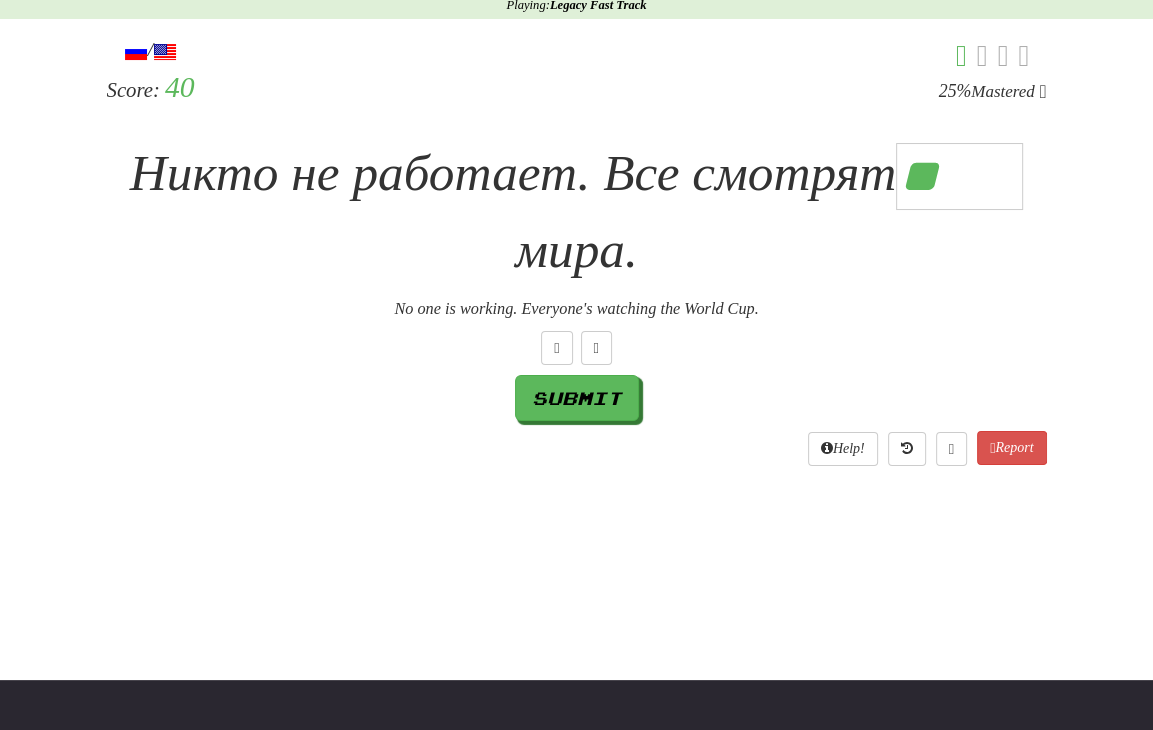 type on "*****" 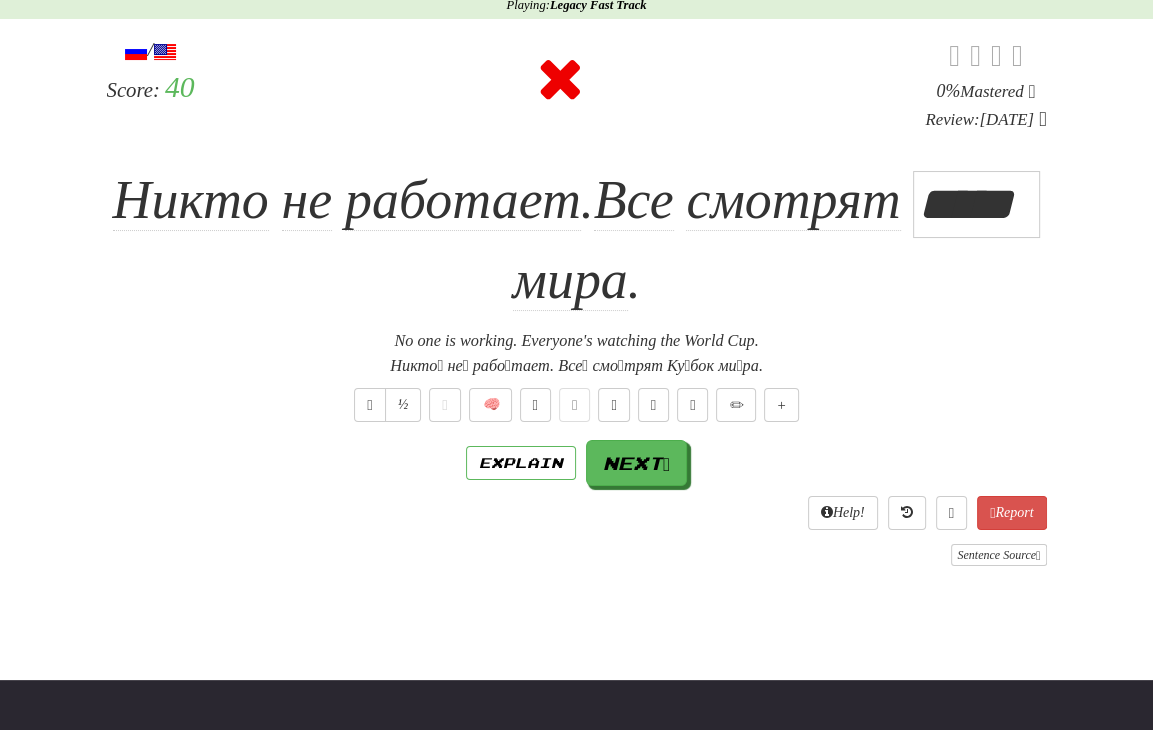 click on "/  Score:   40 0 %  Mastered Review:  [DATE] Никто   не   работает .  Все   смотрят   *****   мира . No one is working. Everyone's watching the World Cup. Никто́ не́ рабо́тает. Все́ смо́трят Ку́бок ми́ра. ½ 🧠 Explain Next  Help!  Report Sentence Source" at bounding box center [577, 301] 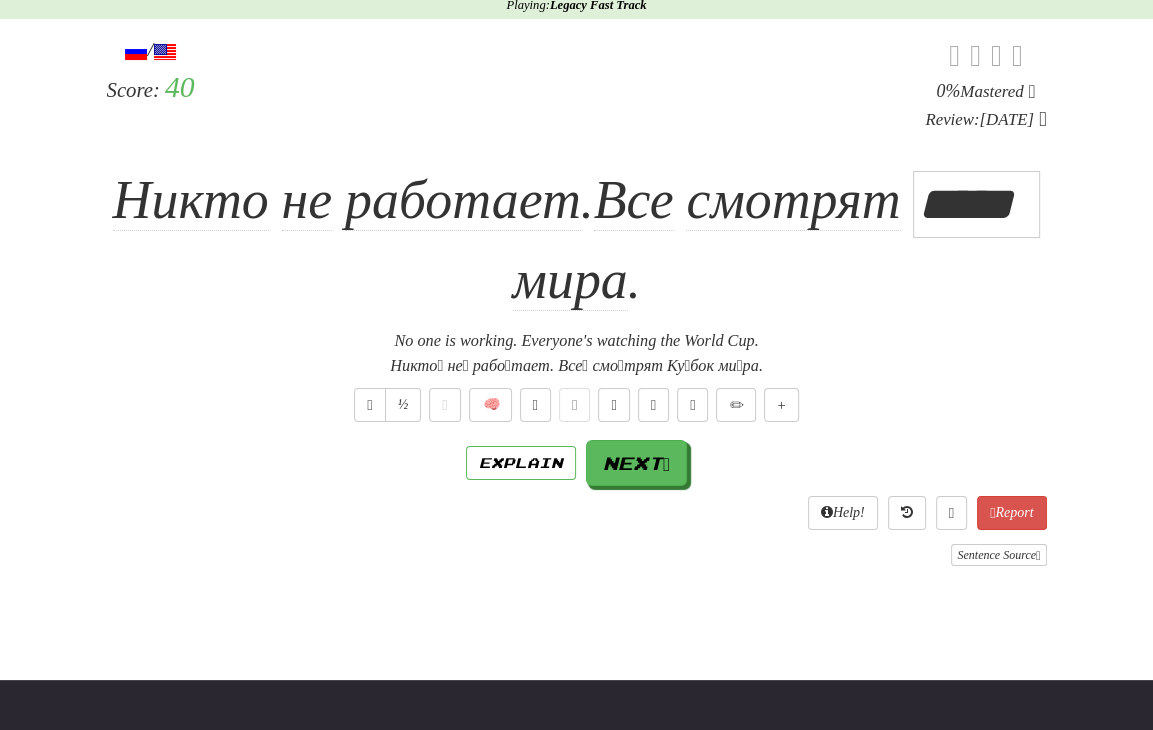 click on "Никто   не   работает .  Все   смотрят   *****   мира ." at bounding box center (577, 241) 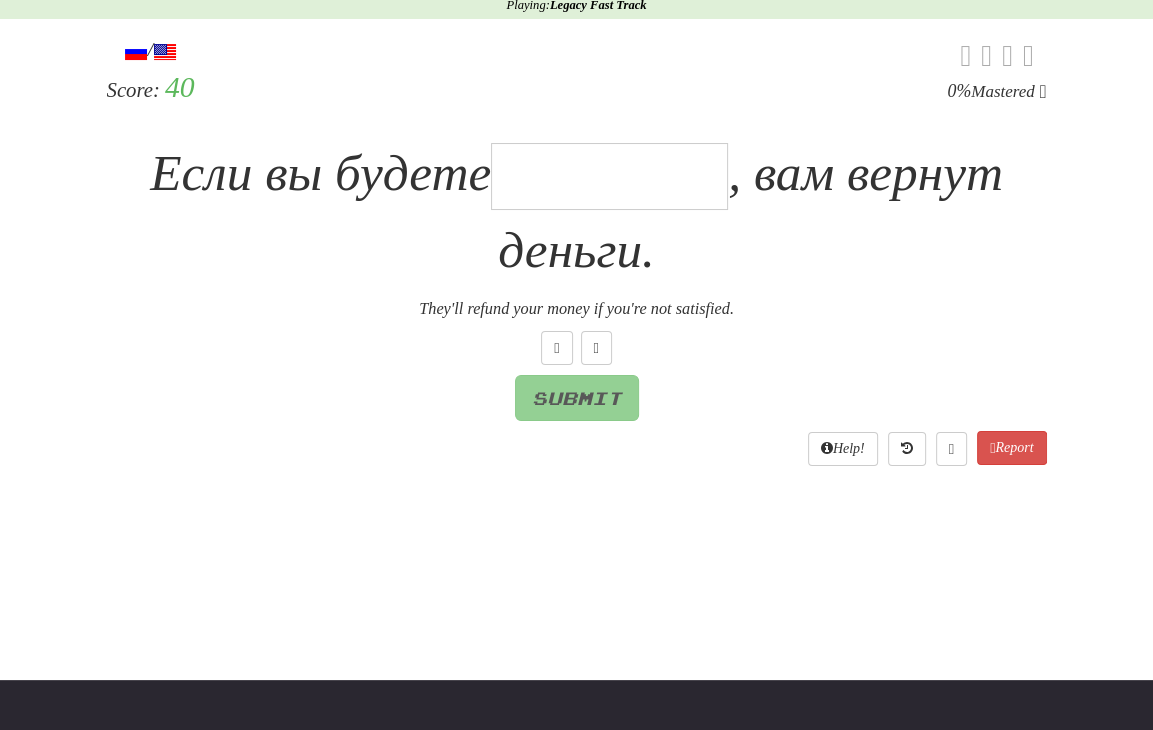 type on "*" 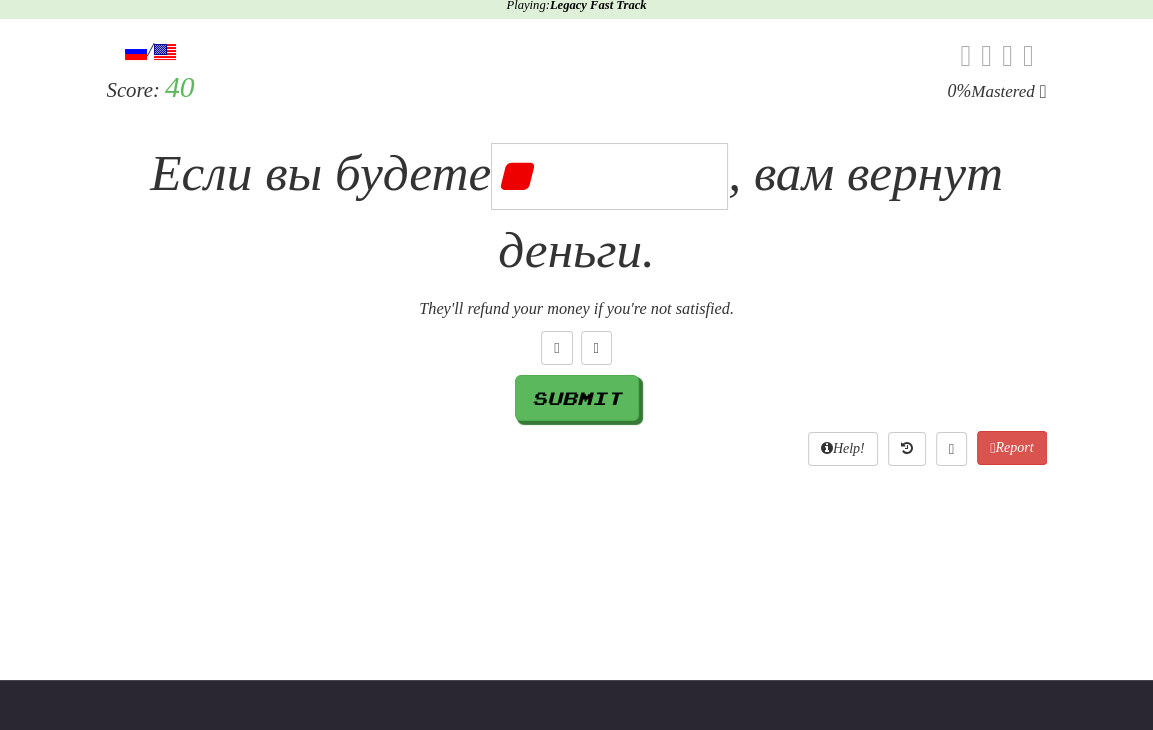 type on "**********" 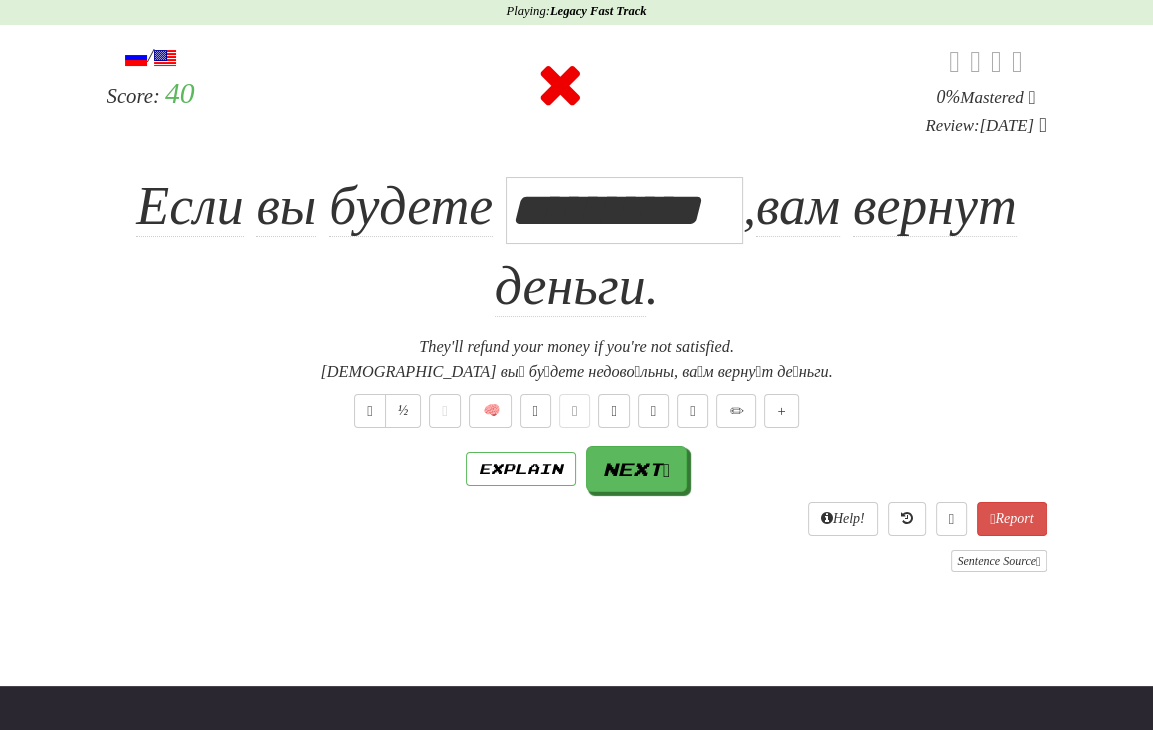 scroll, scrollTop: 0, scrollLeft: 0, axis: both 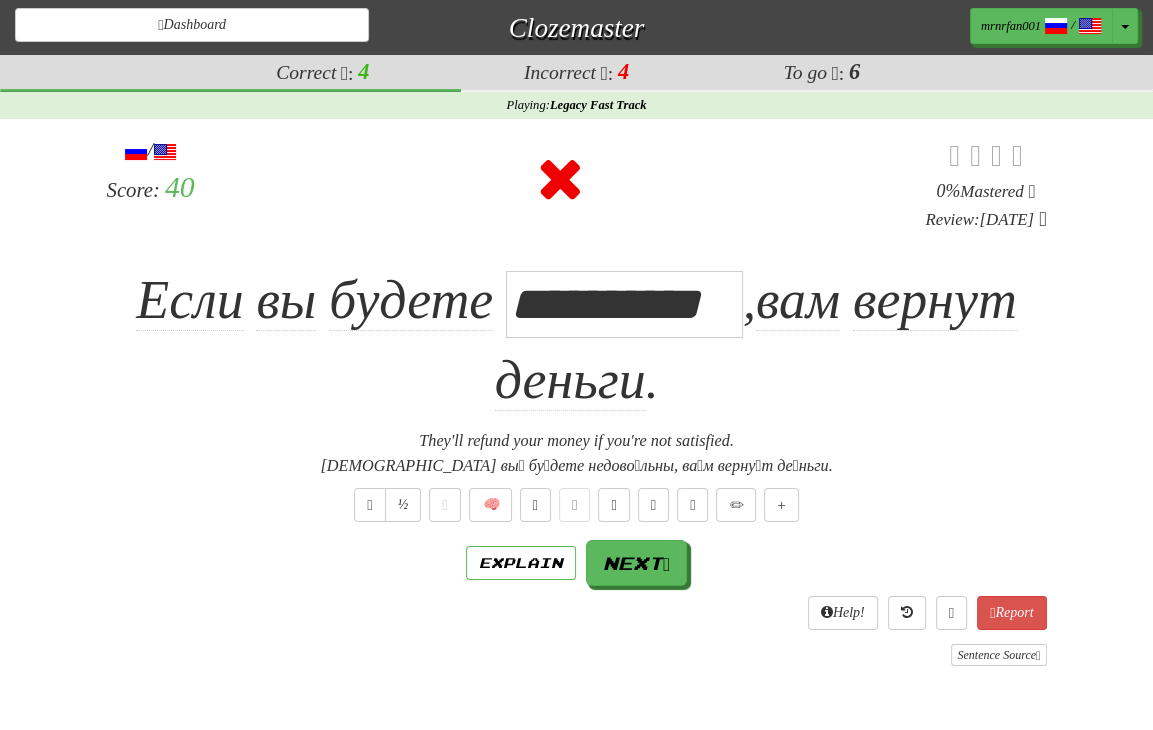 click on "**********" at bounding box center [577, 341] 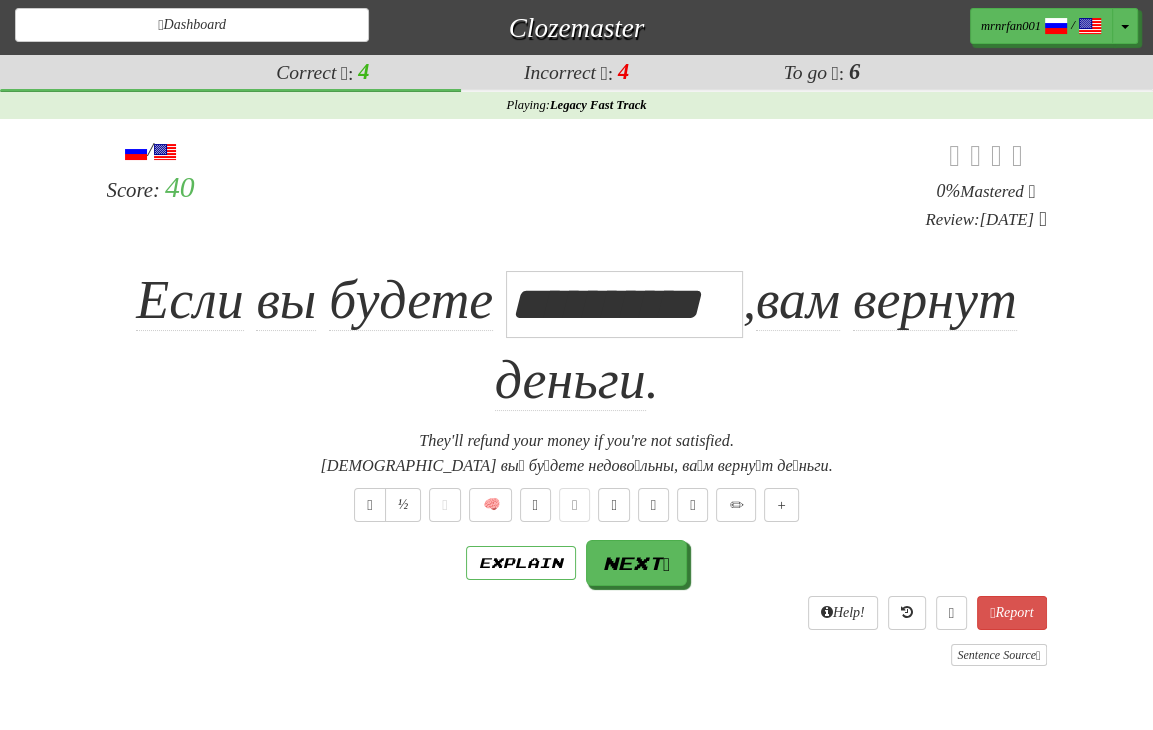 click on "**********" at bounding box center (577, 341) 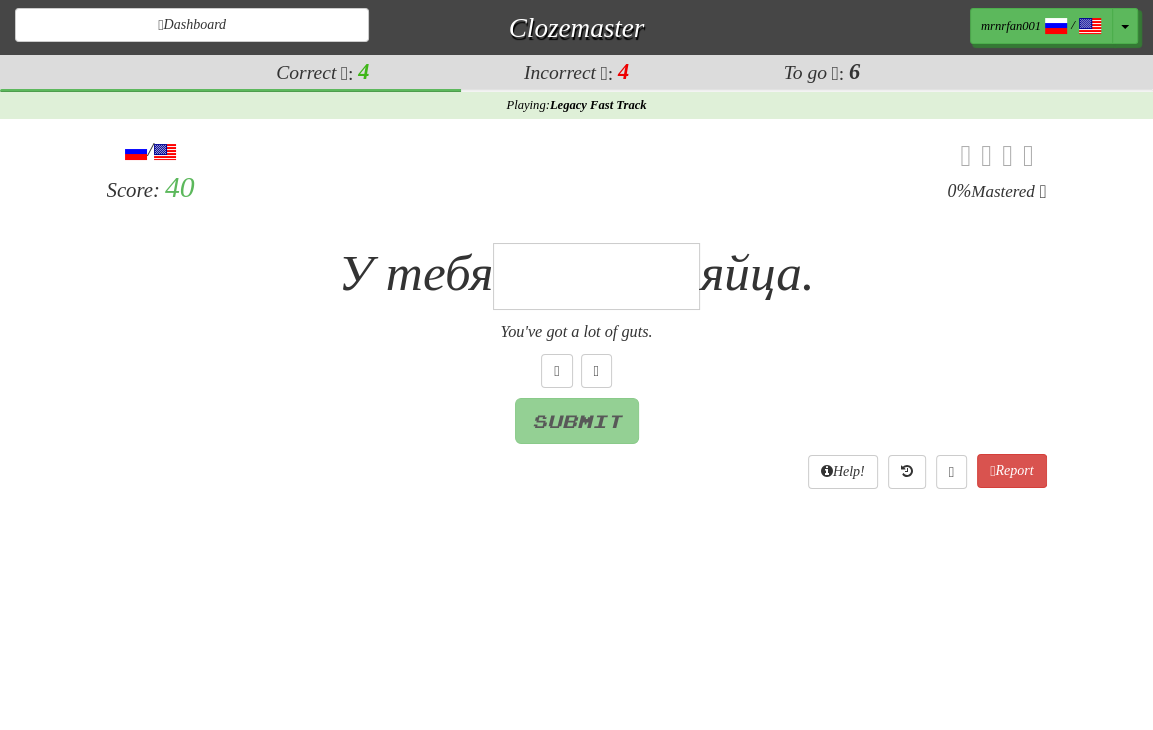 type on "*" 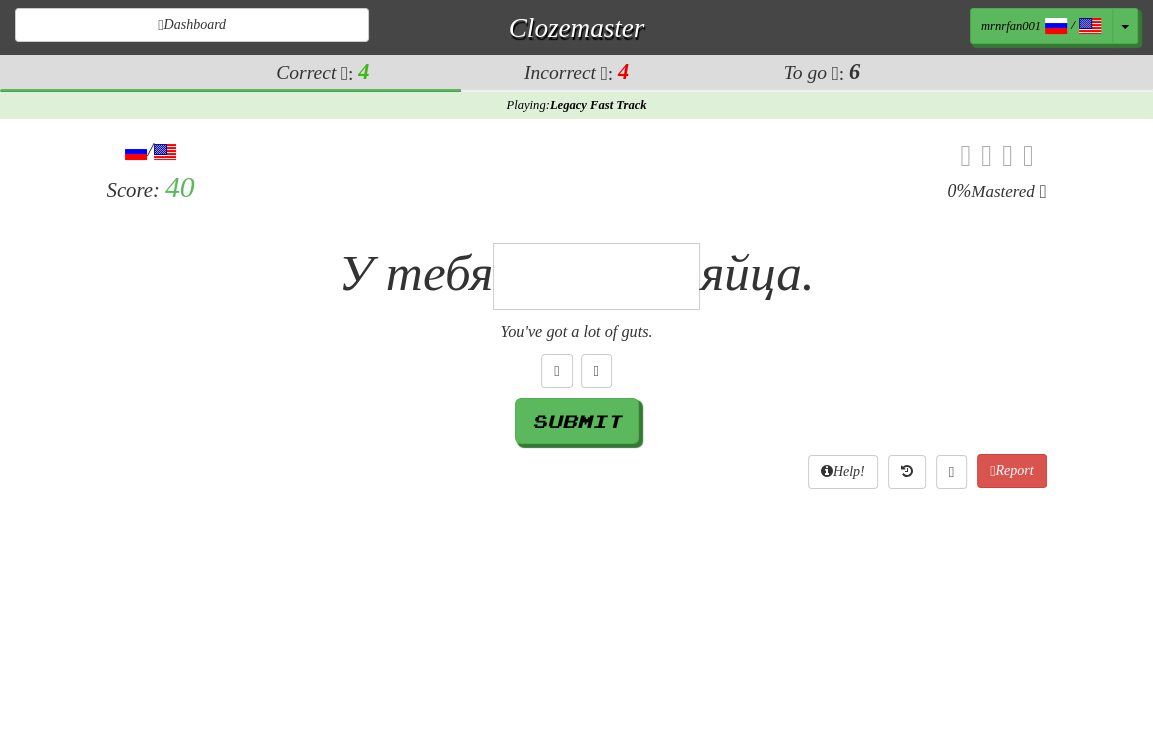 type on "*" 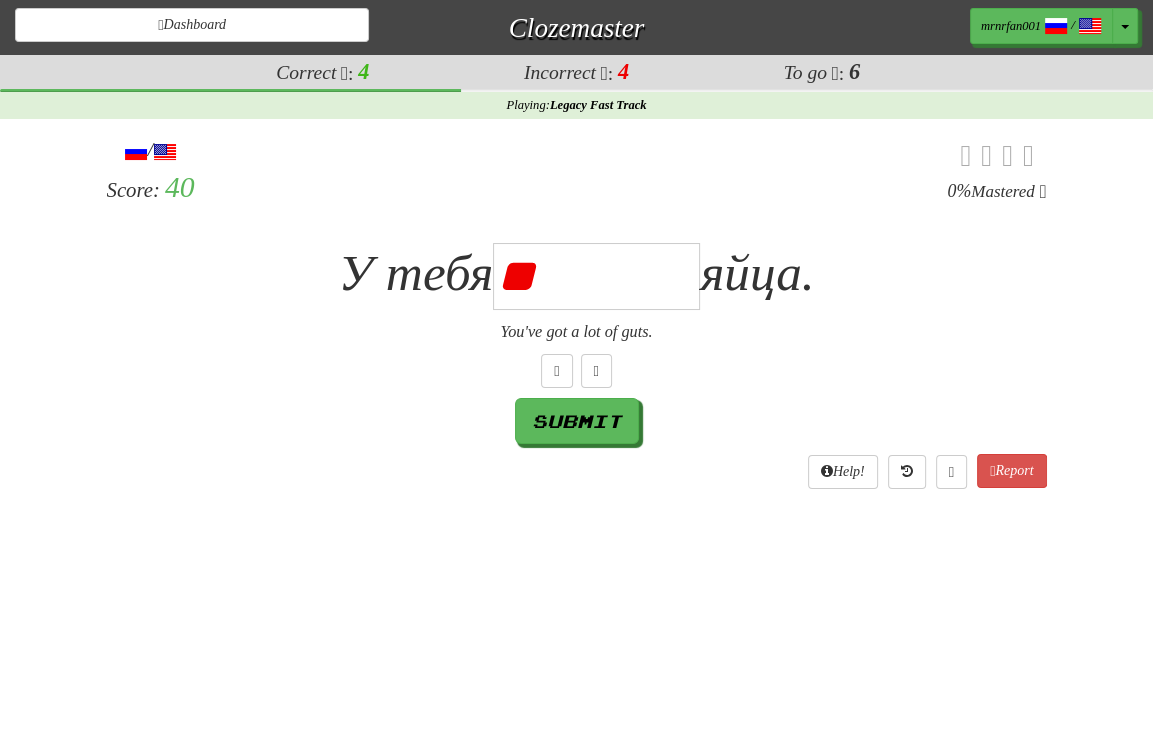 type on "*" 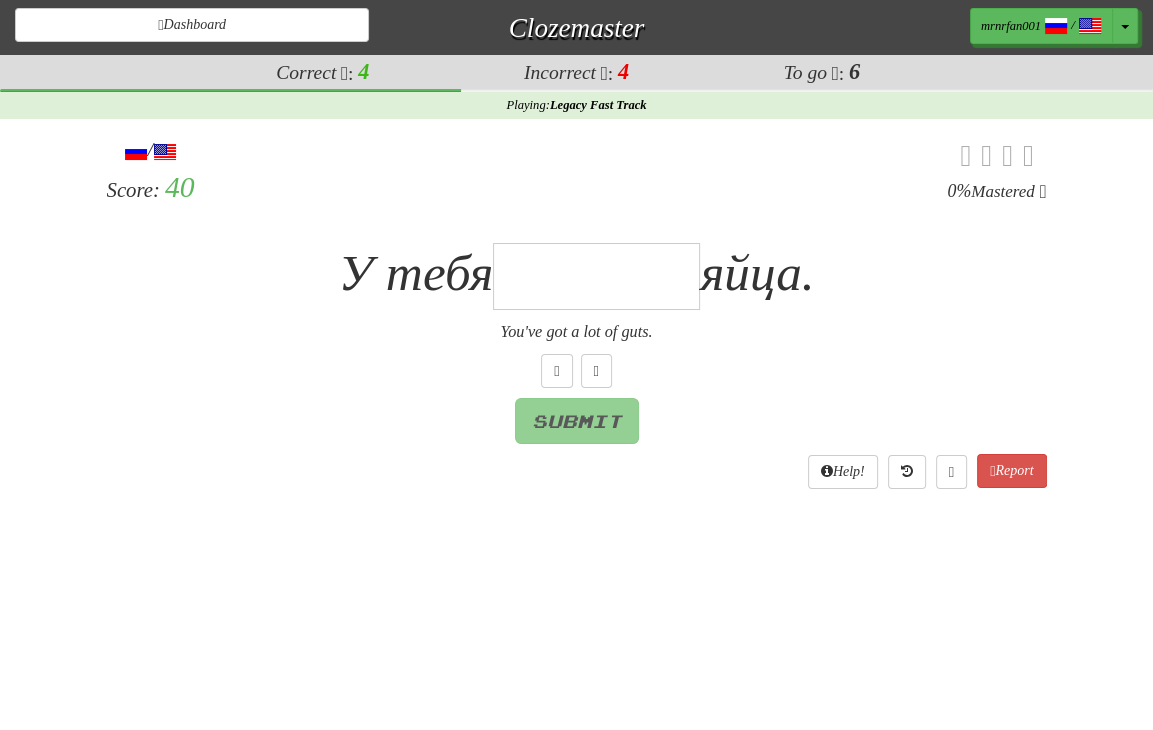 type on "*" 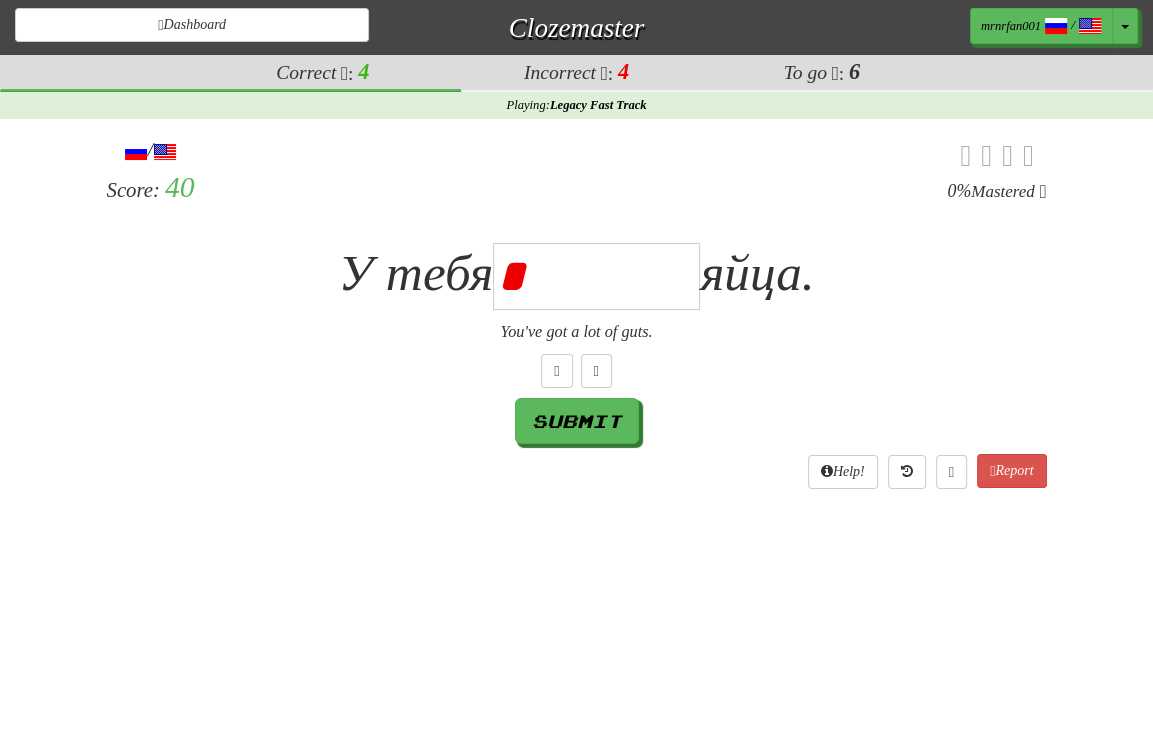 type on "********" 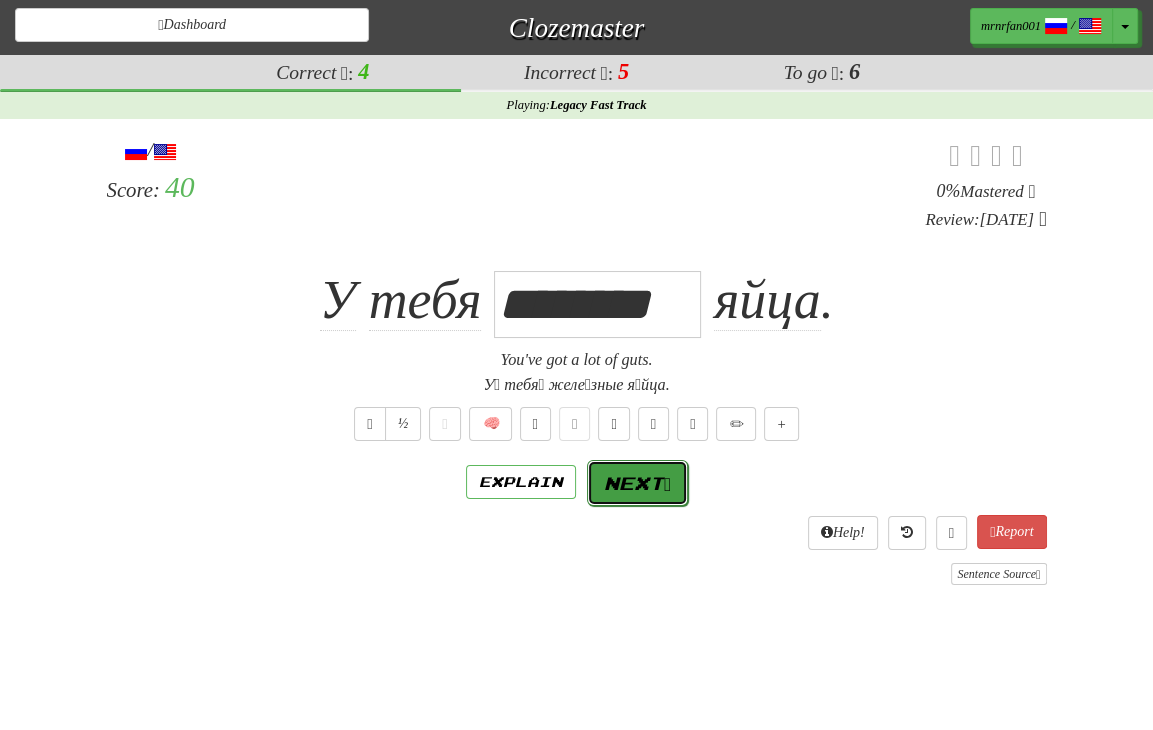 click on "Next" at bounding box center [637, 483] 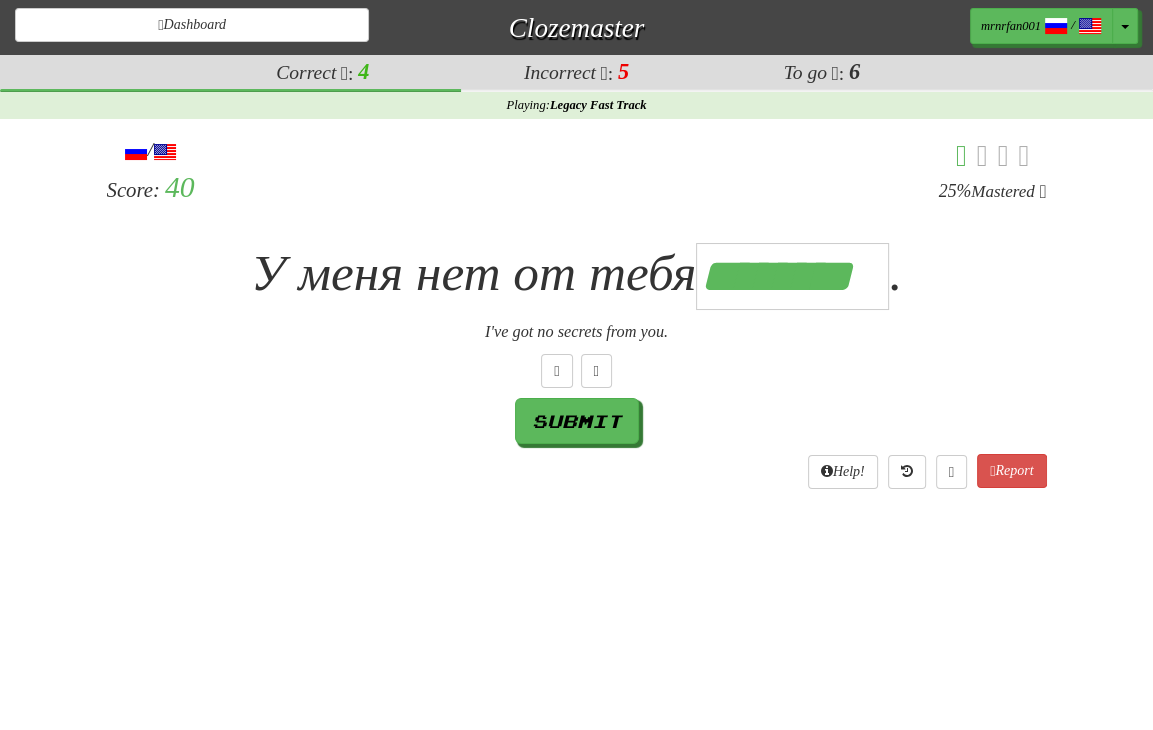 scroll, scrollTop: 0, scrollLeft: 6, axis: horizontal 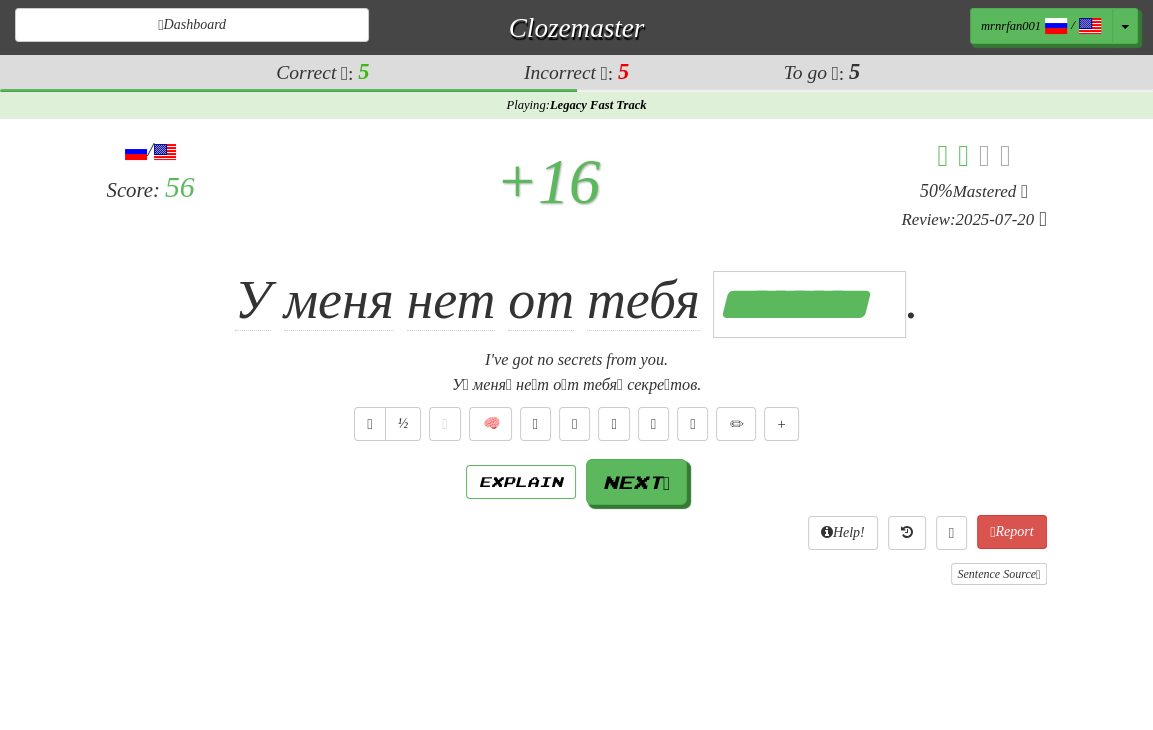 click on "У́ меня́ не́т о́т тебя́ секре́тов." at bounding box center (577, 385) 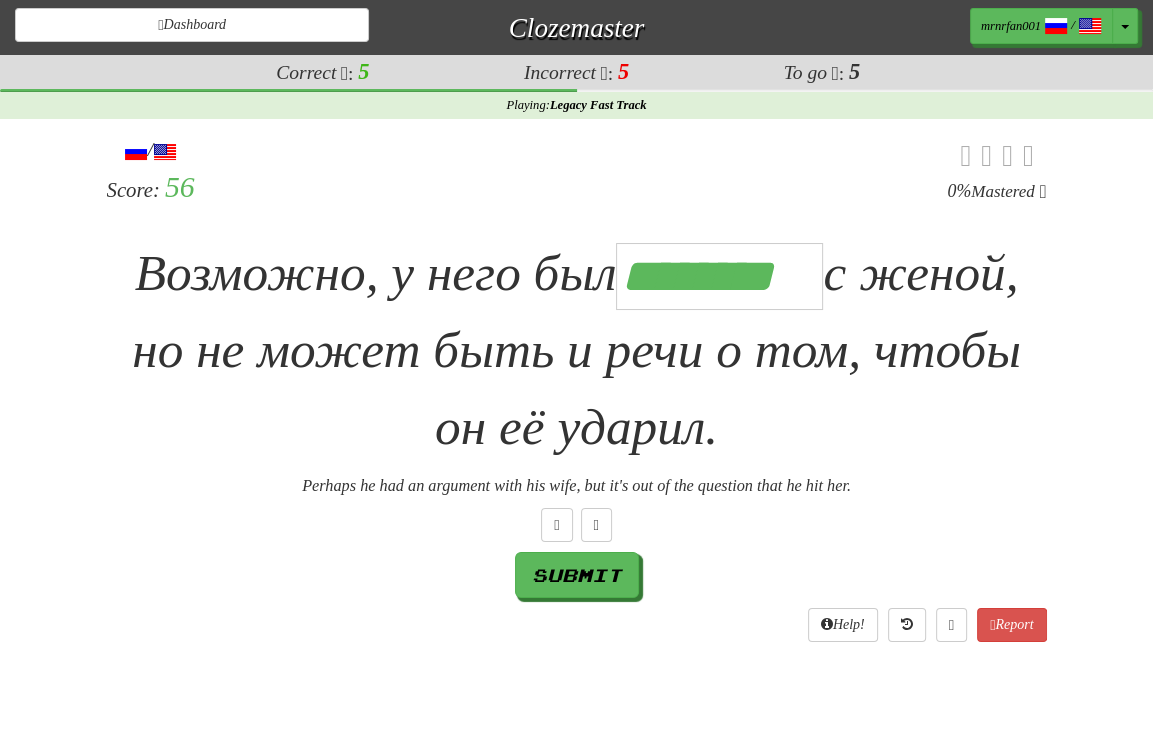 scroll, scrollTop: 0, scrollLeft: 7, axis: horizontal 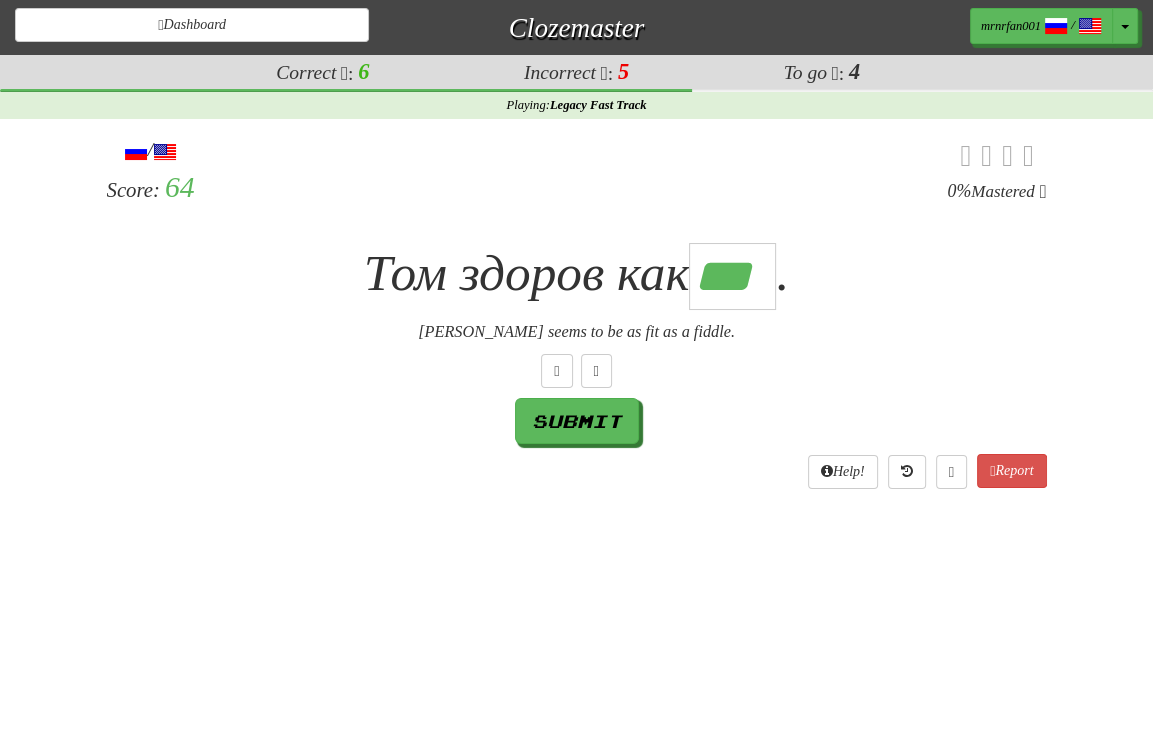 type on "***" 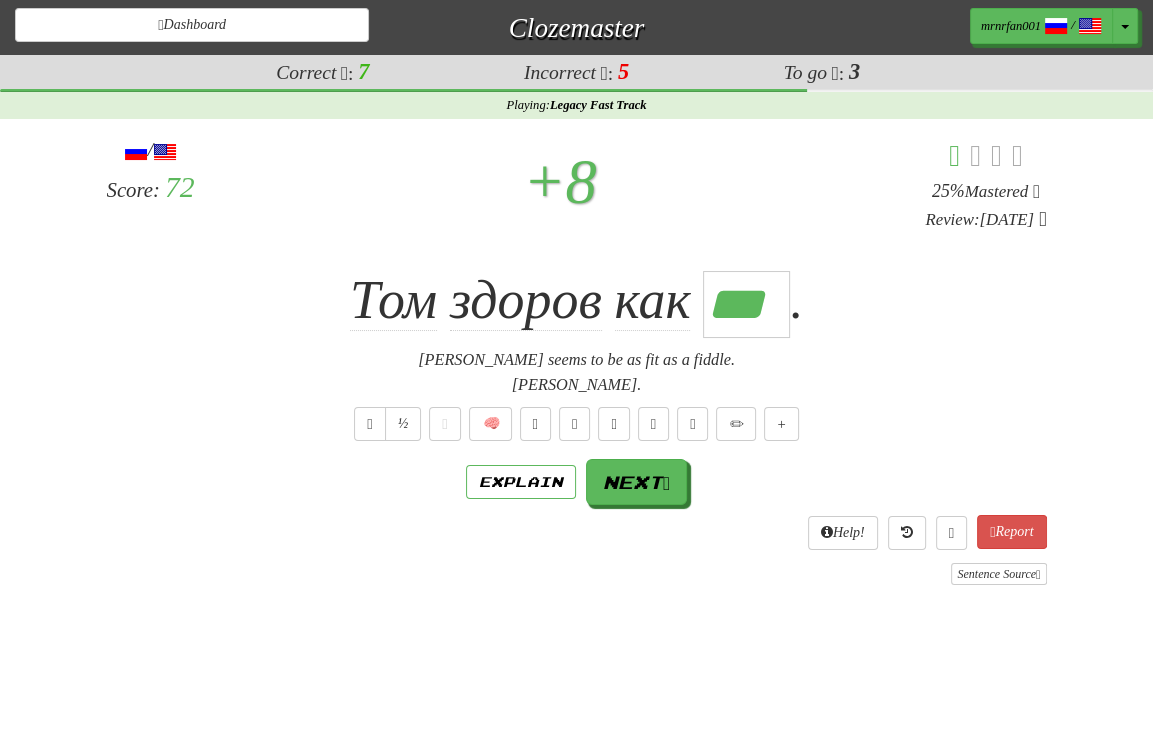 click on "[PERSON_NAME] seems to be as fit as a fiddle." at bounding box center [577, 360] 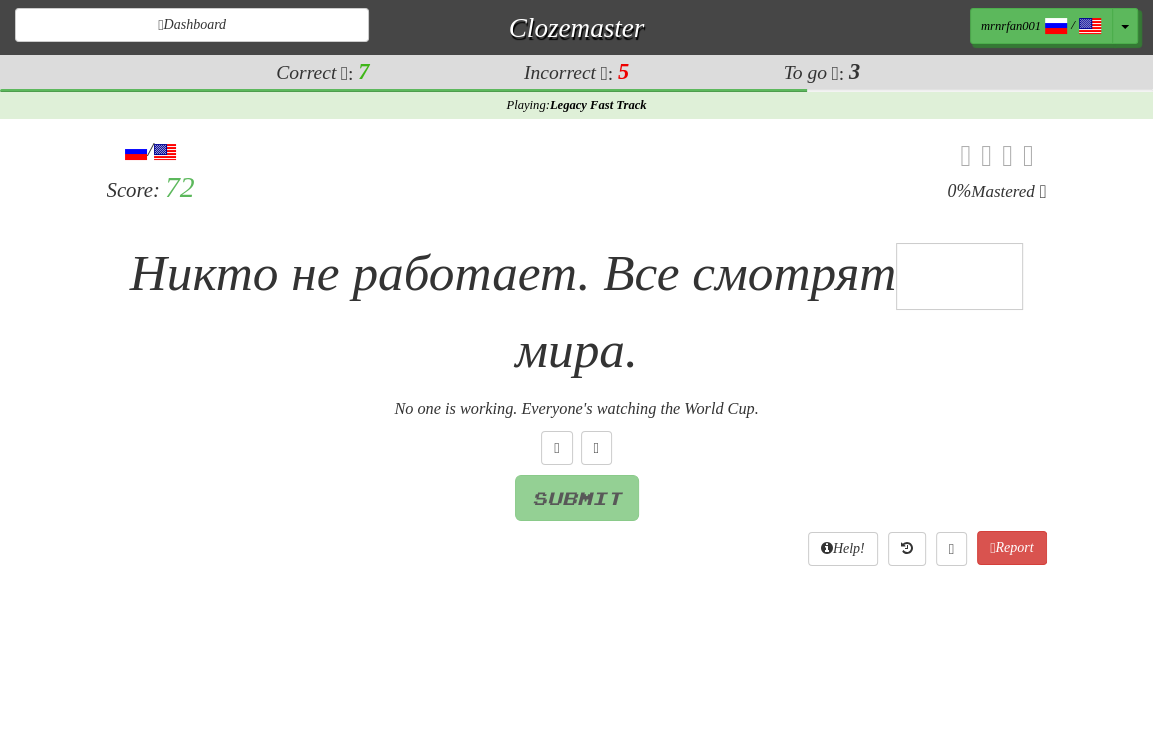 type on "*" 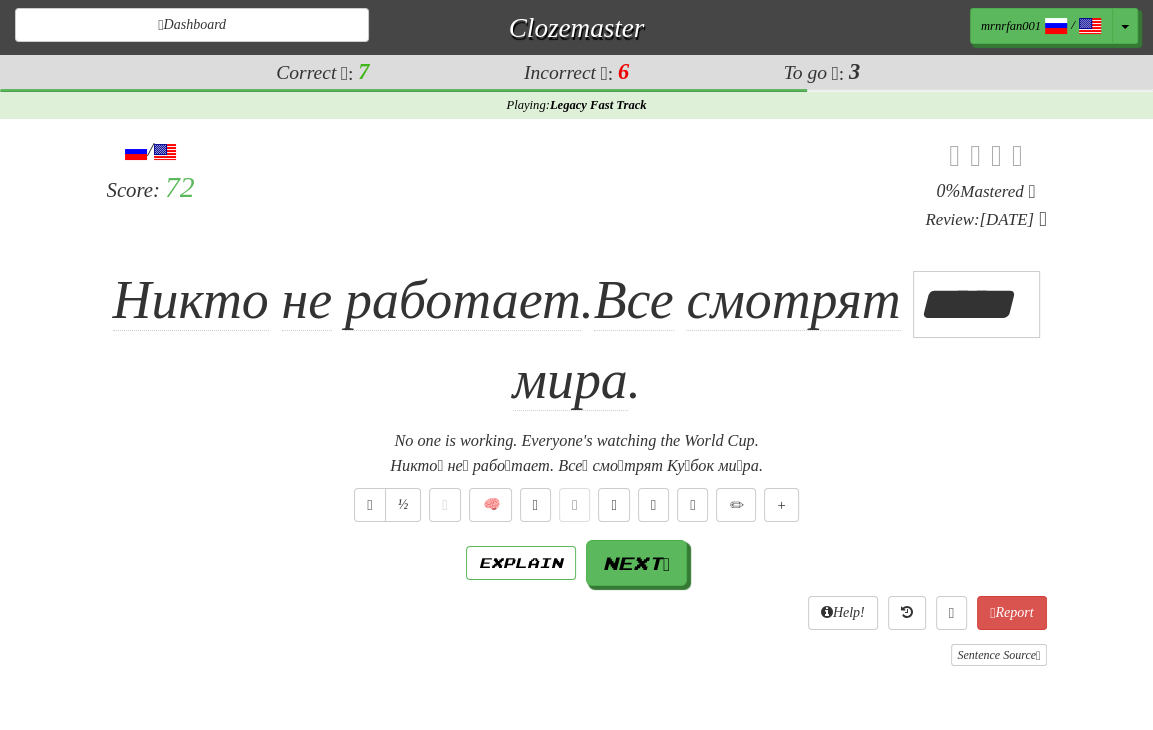 click on "Никто   не   работает .  Все   смотрят   *****   мира ." at bounding box center [577, 341] 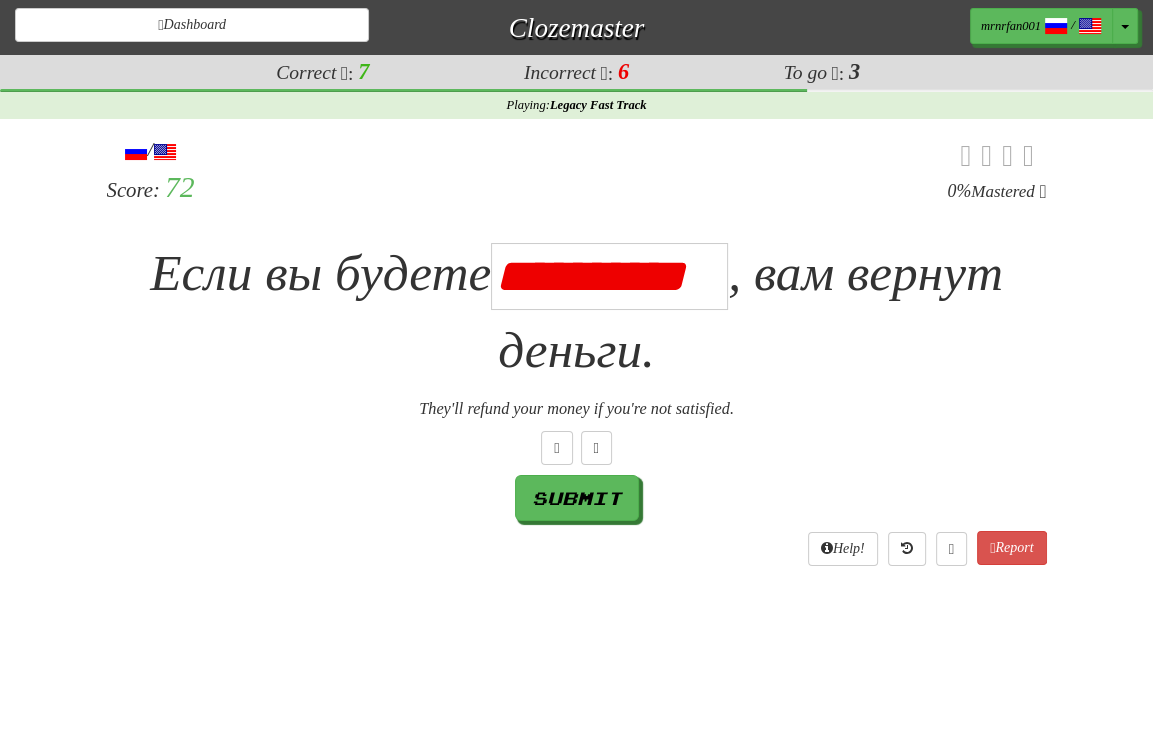 scroll, scrollTop: 0, scrollLeft: 8, axis: horizontal 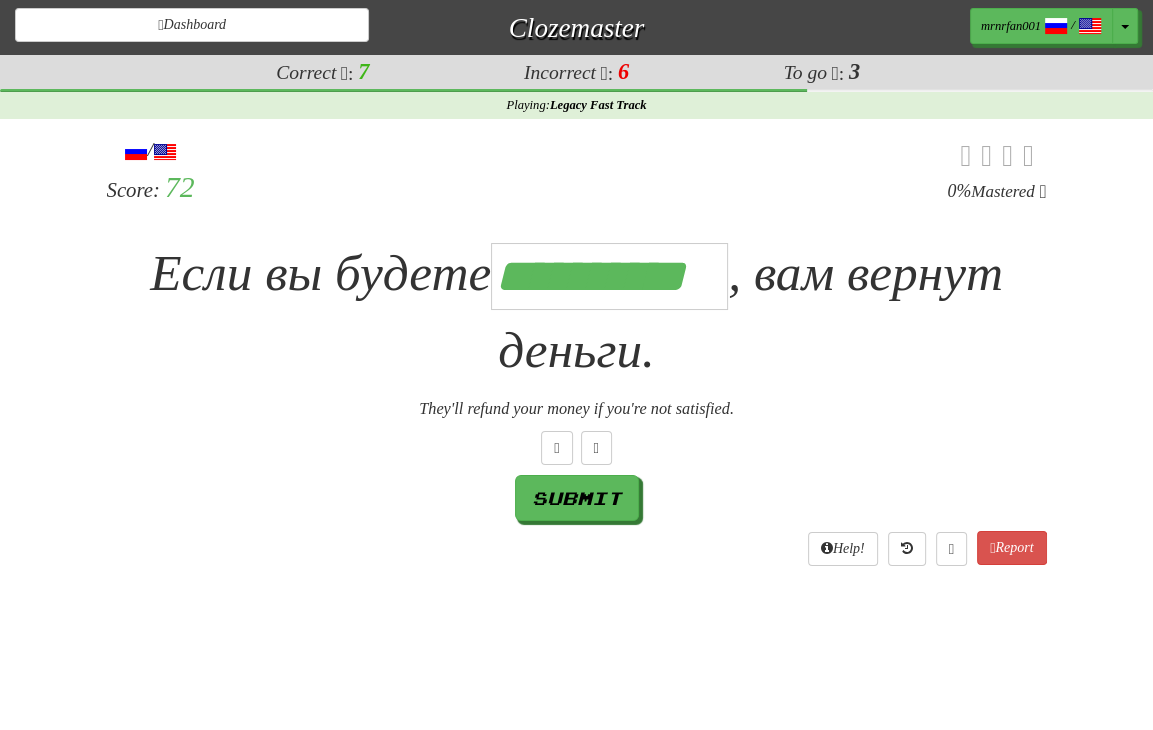 type on "**********" 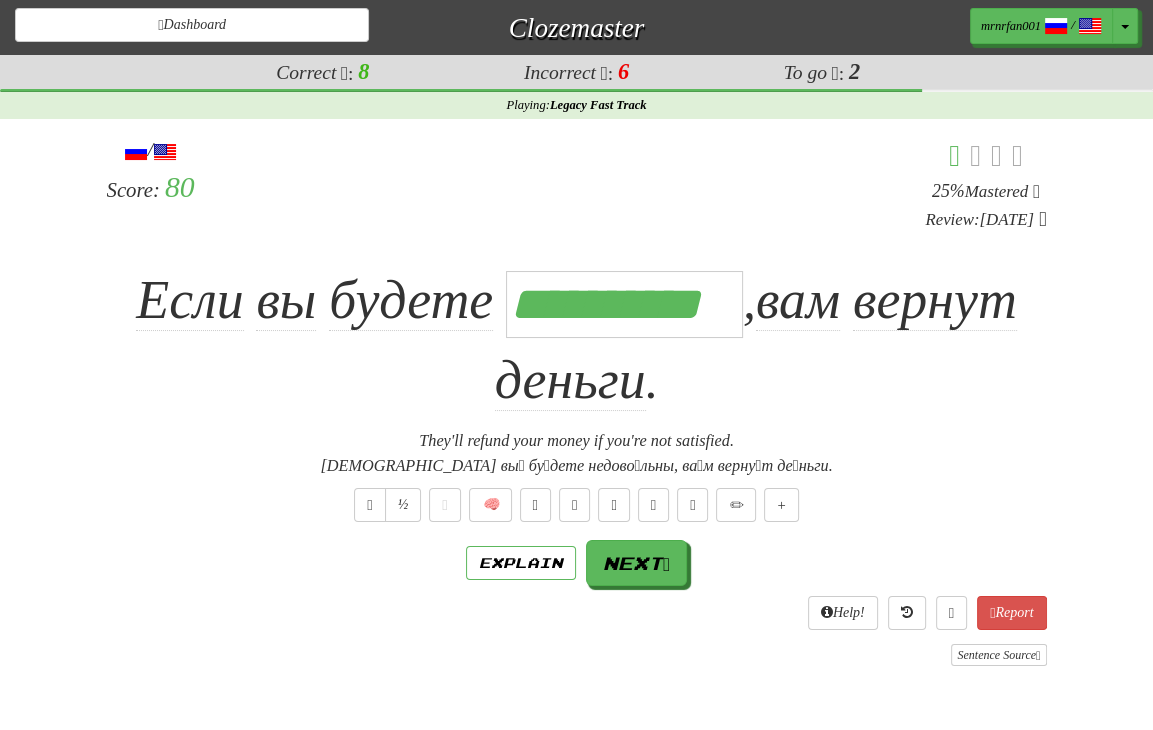 click on "½ 🧠" at bounding box center (577, 505) 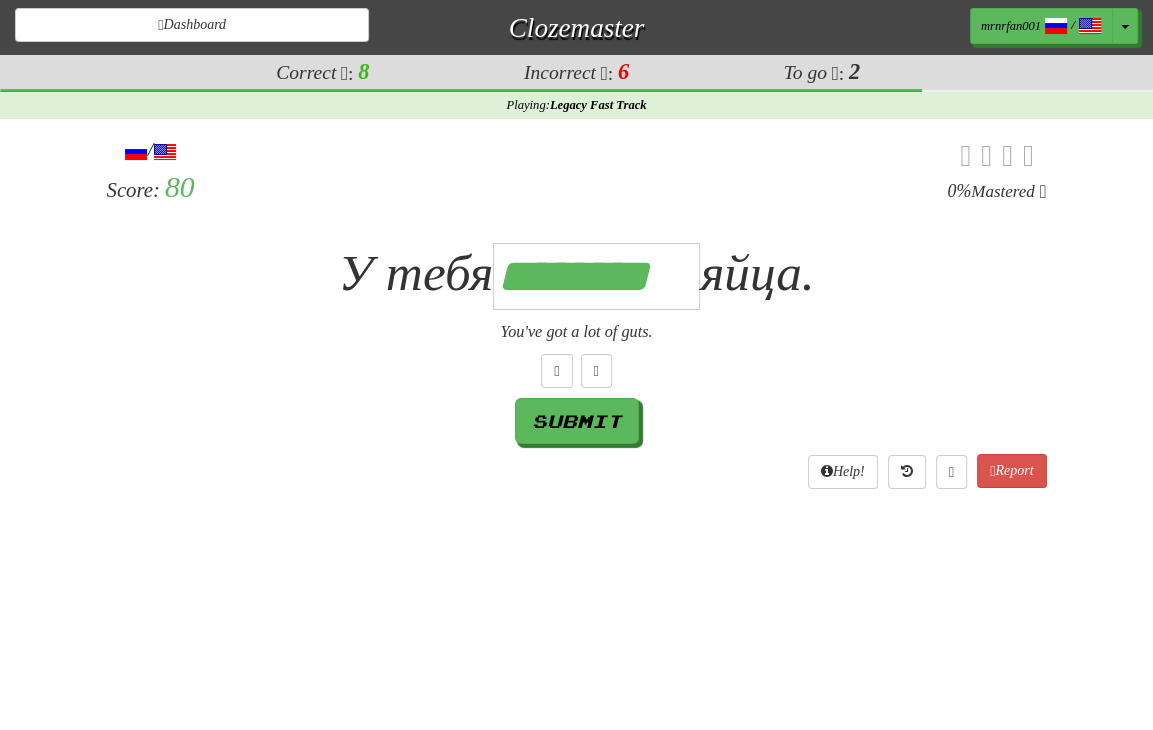scroll, scrollTop: 0, scrollLeft: 7, axis: horizontal 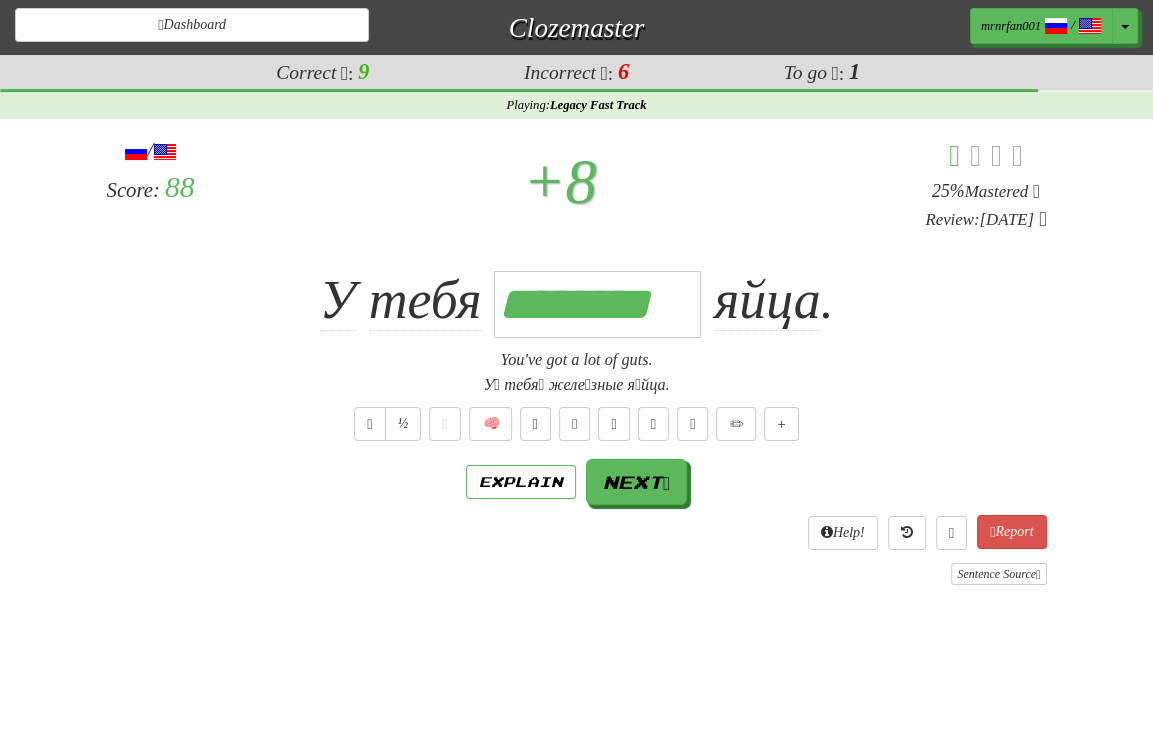 click on "½ 🧠" at bounding box center (577, 424) 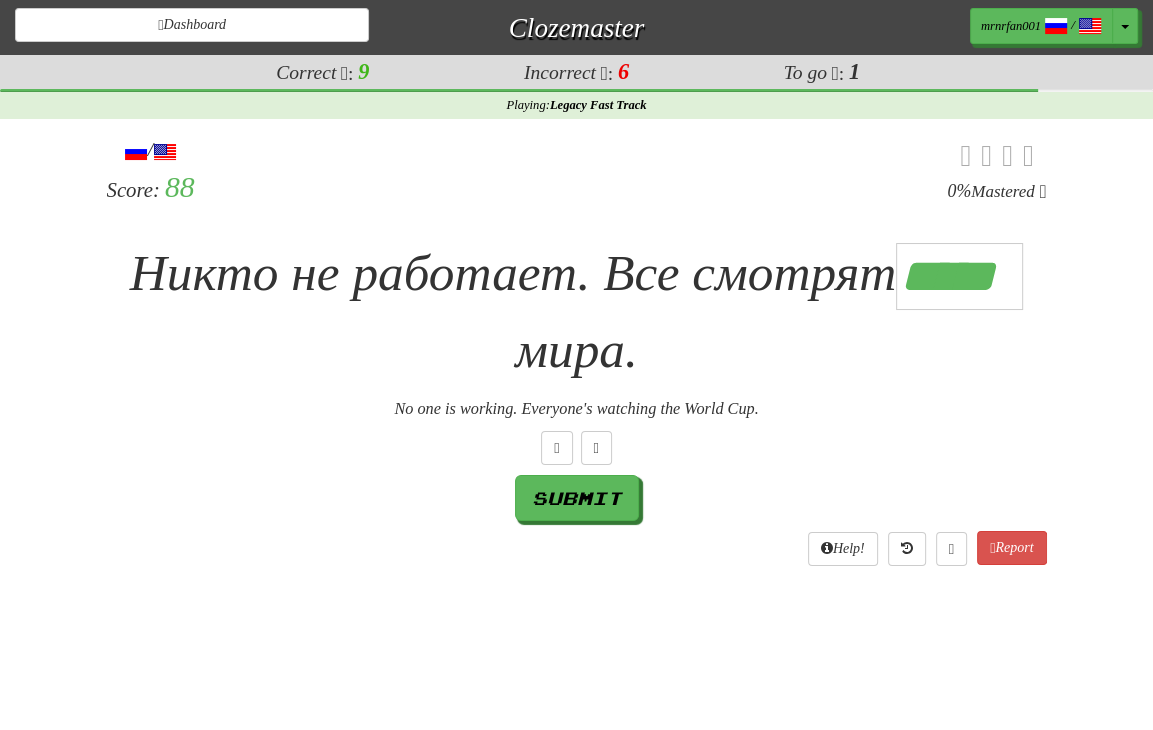type on "*****" 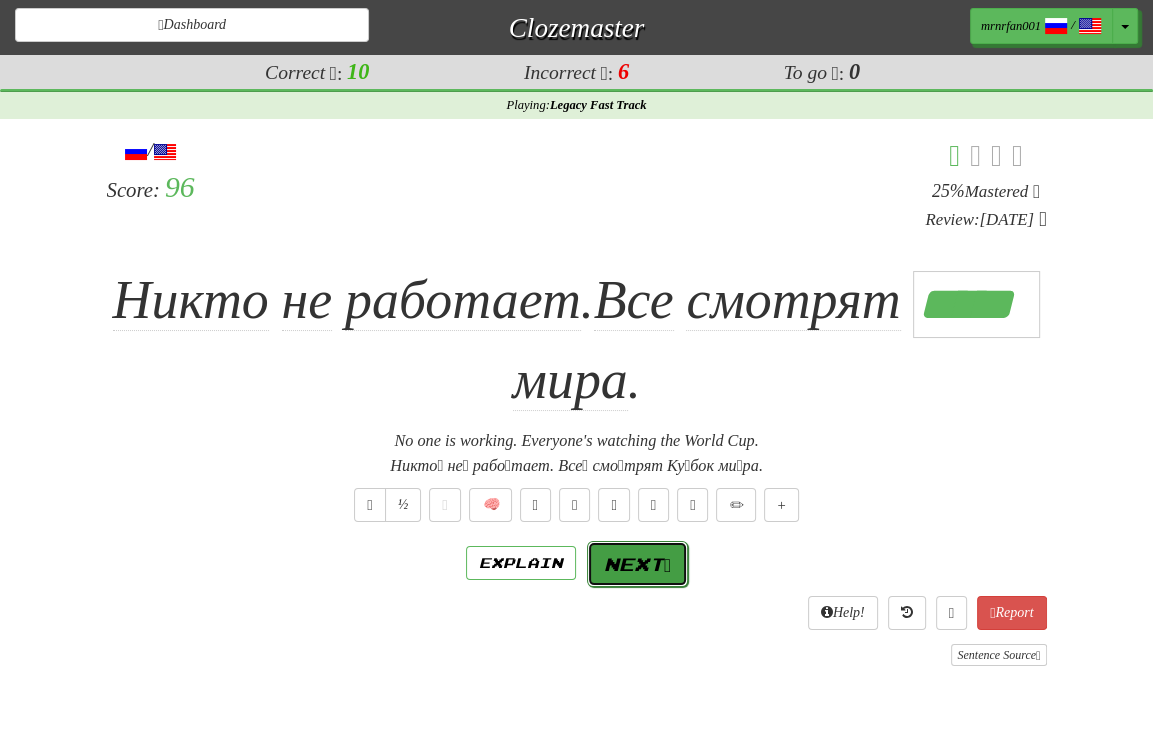 click on "Next" at bounding box center [637, 564] 